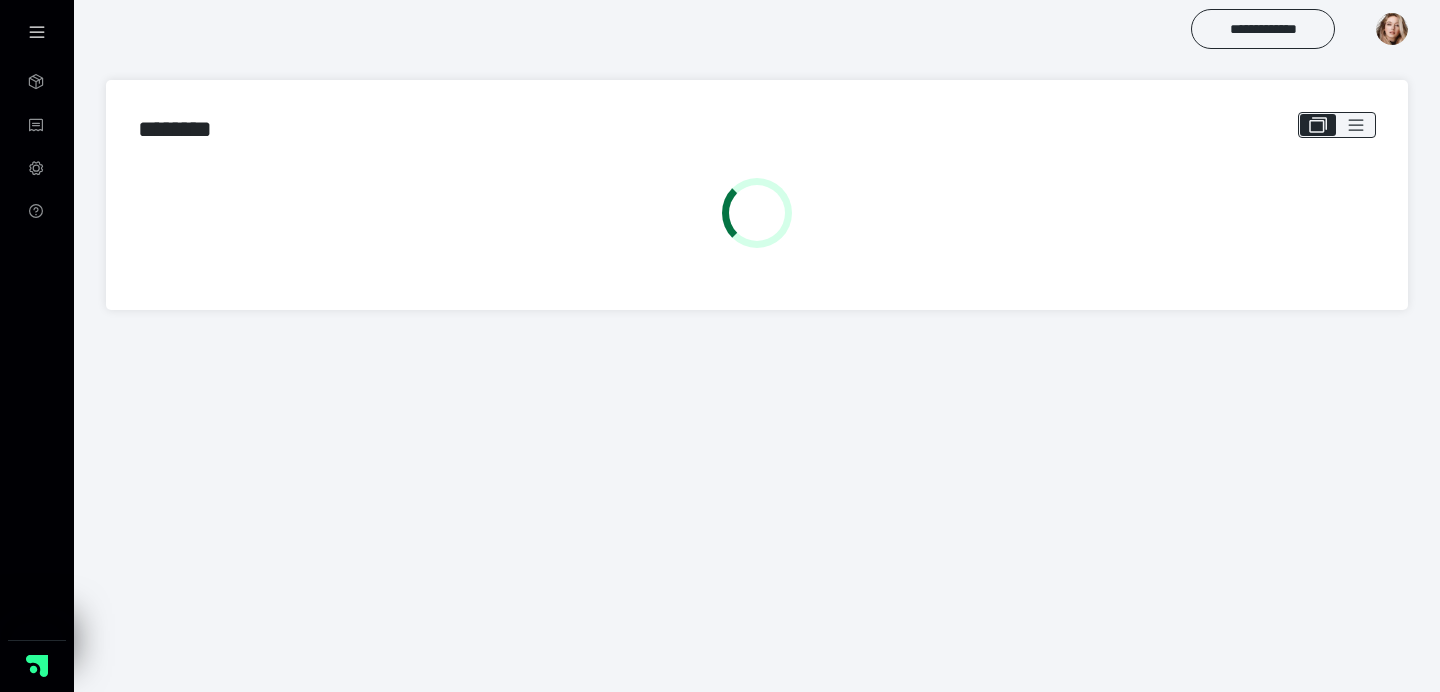 scroll, scrollTop: 0, scrollLeft: 0, axis: both 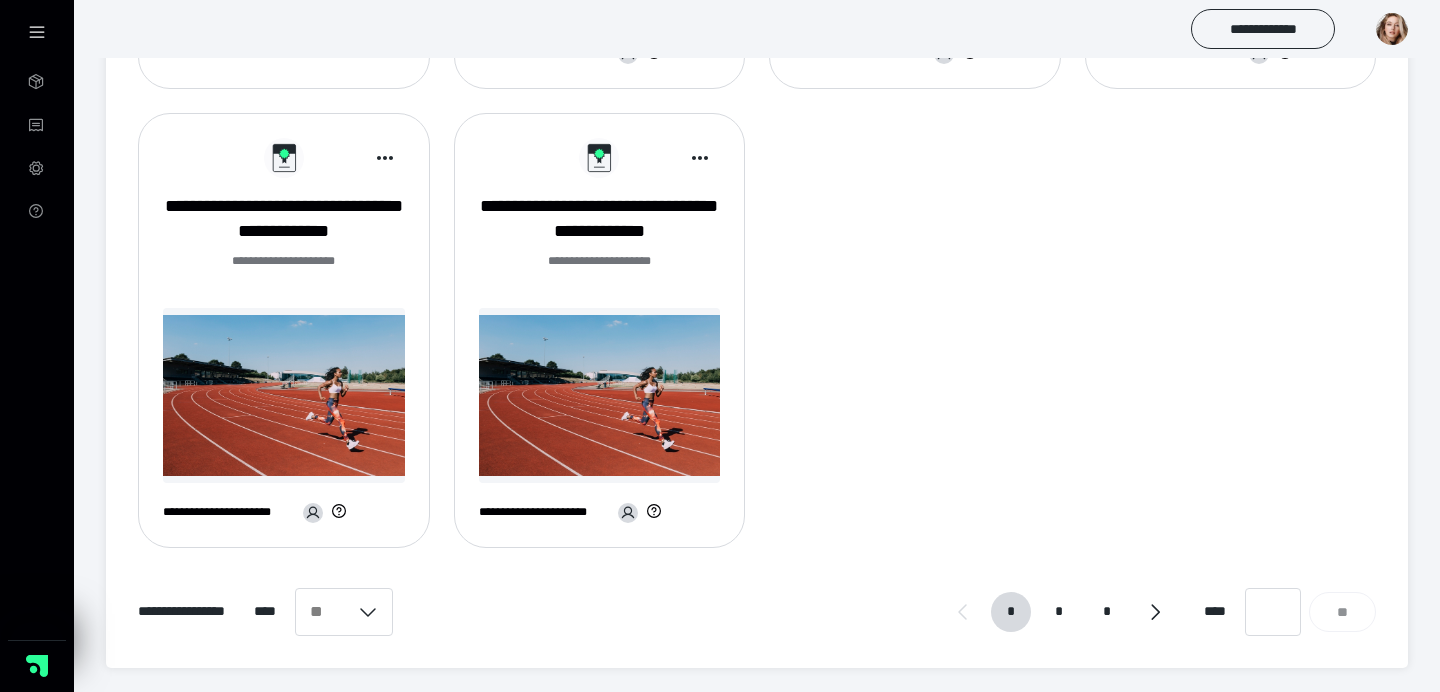 click on "**********" at bounding box center (599, 261) 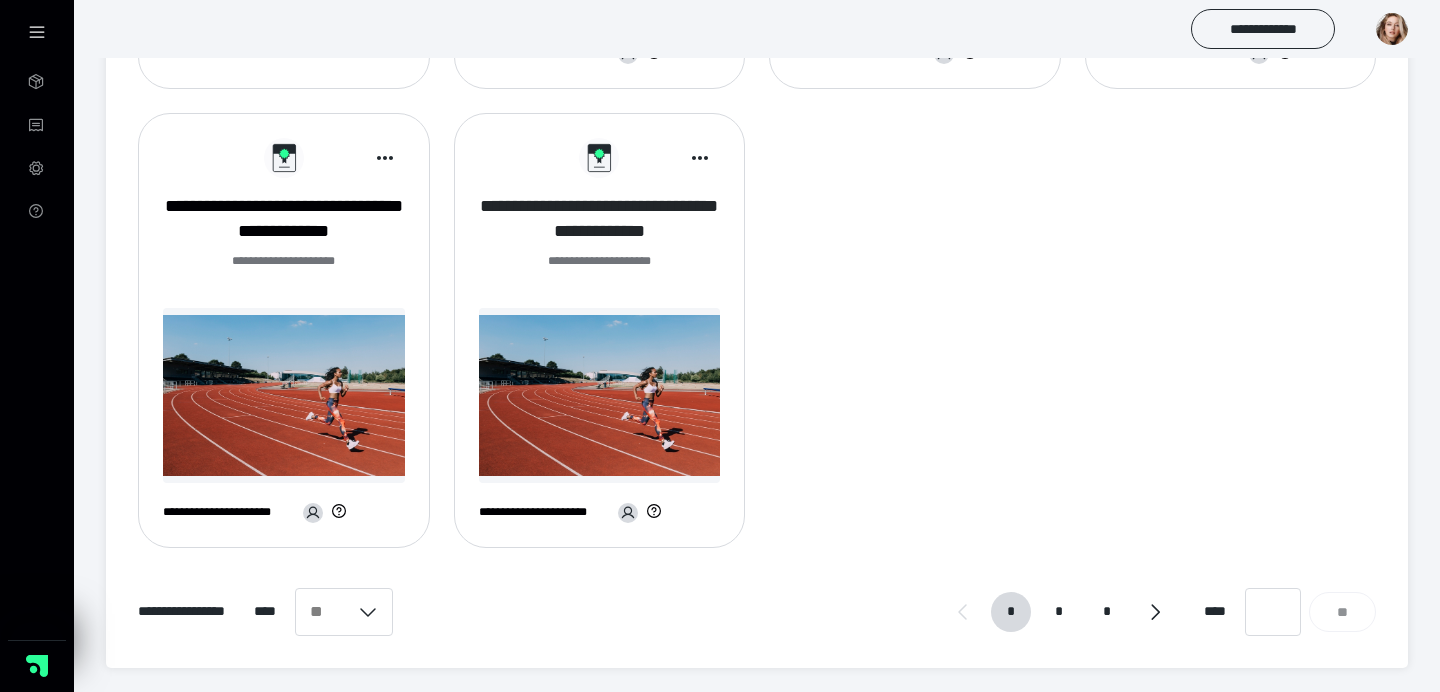 click on "**********" at bounding box center [600, 219] 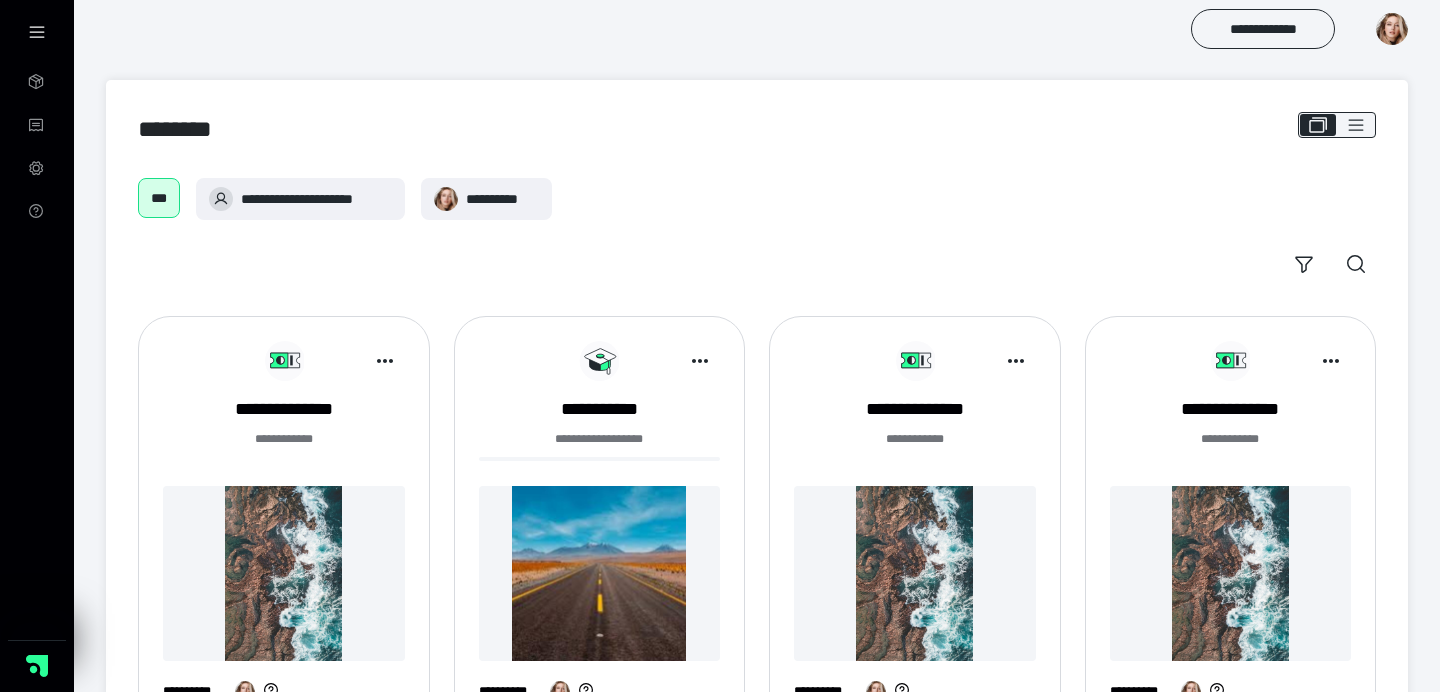 scroll, scrollTop: 1097, scrollLeft: 0, axis: vertical 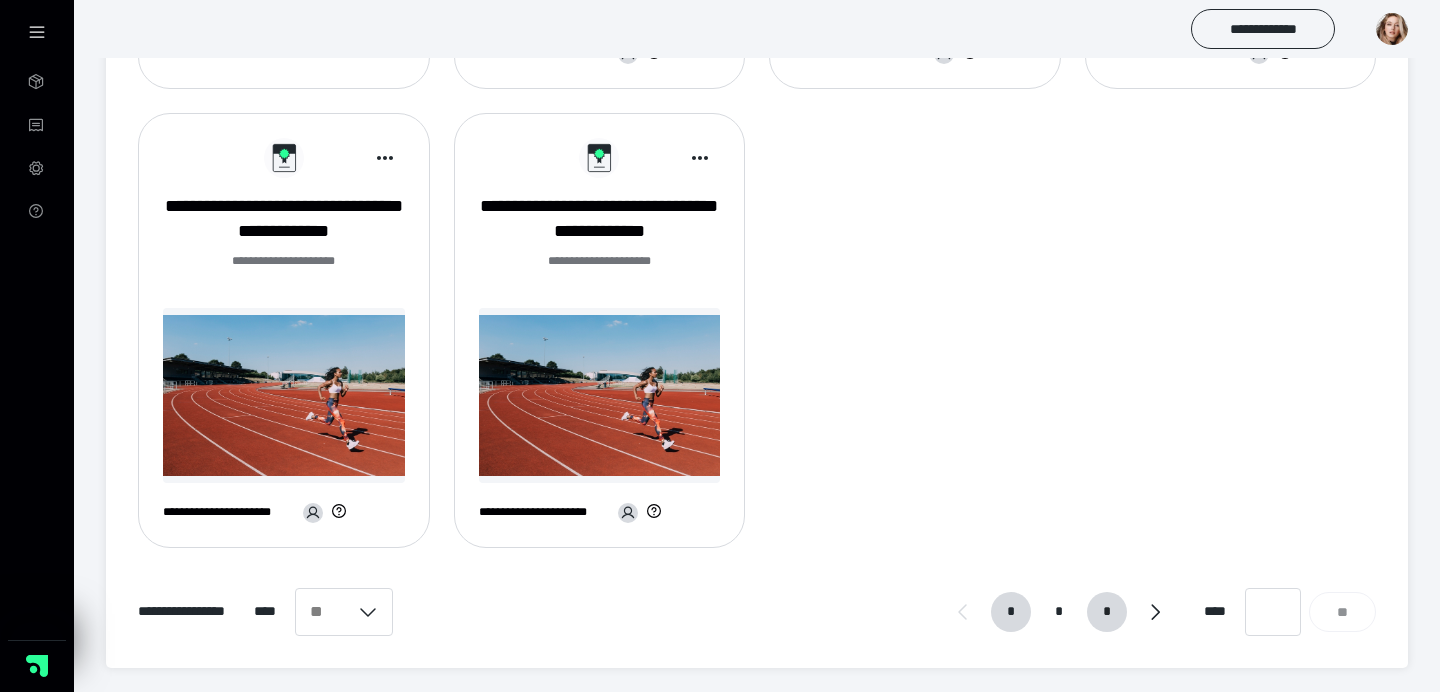 click on "*" at bounding box center [1106, 612] 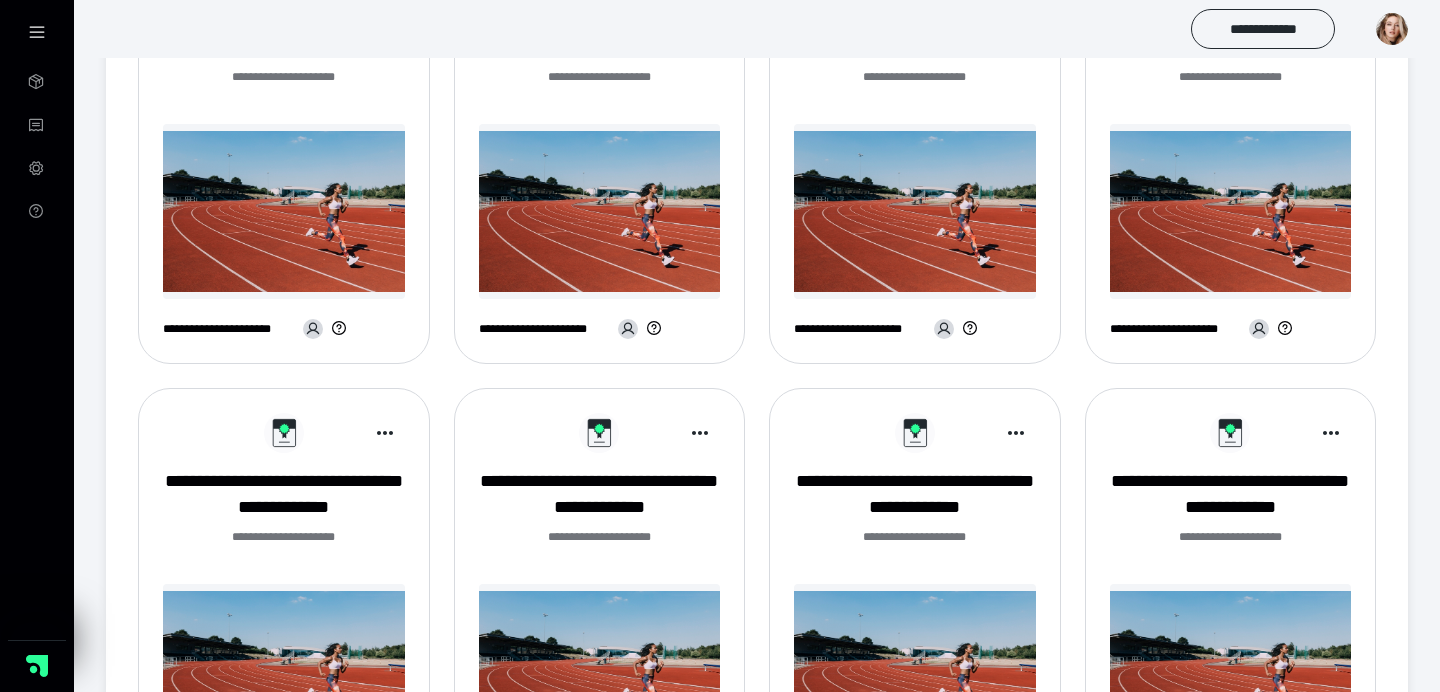 scroll, scrollTop: 1122, scrollLeft: 0, axis: vertical 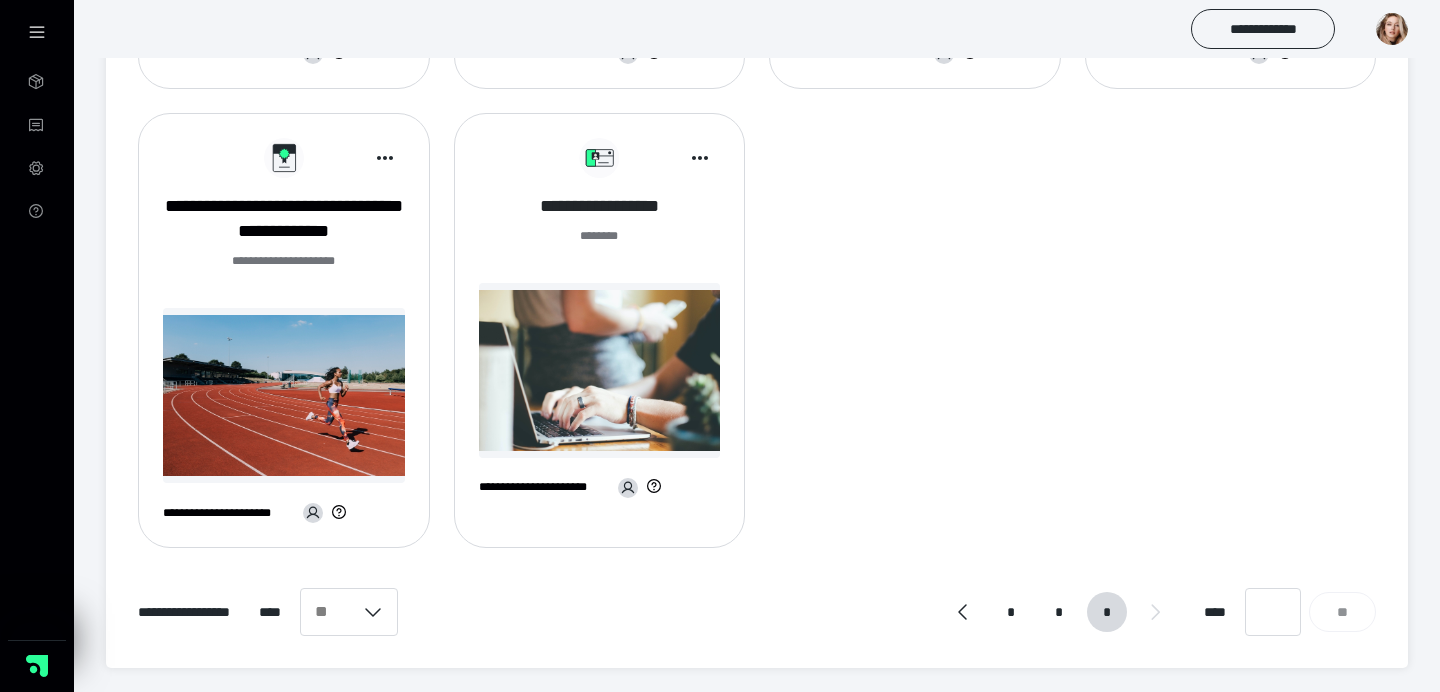 click on "**********" at bounding box center [600, 206] 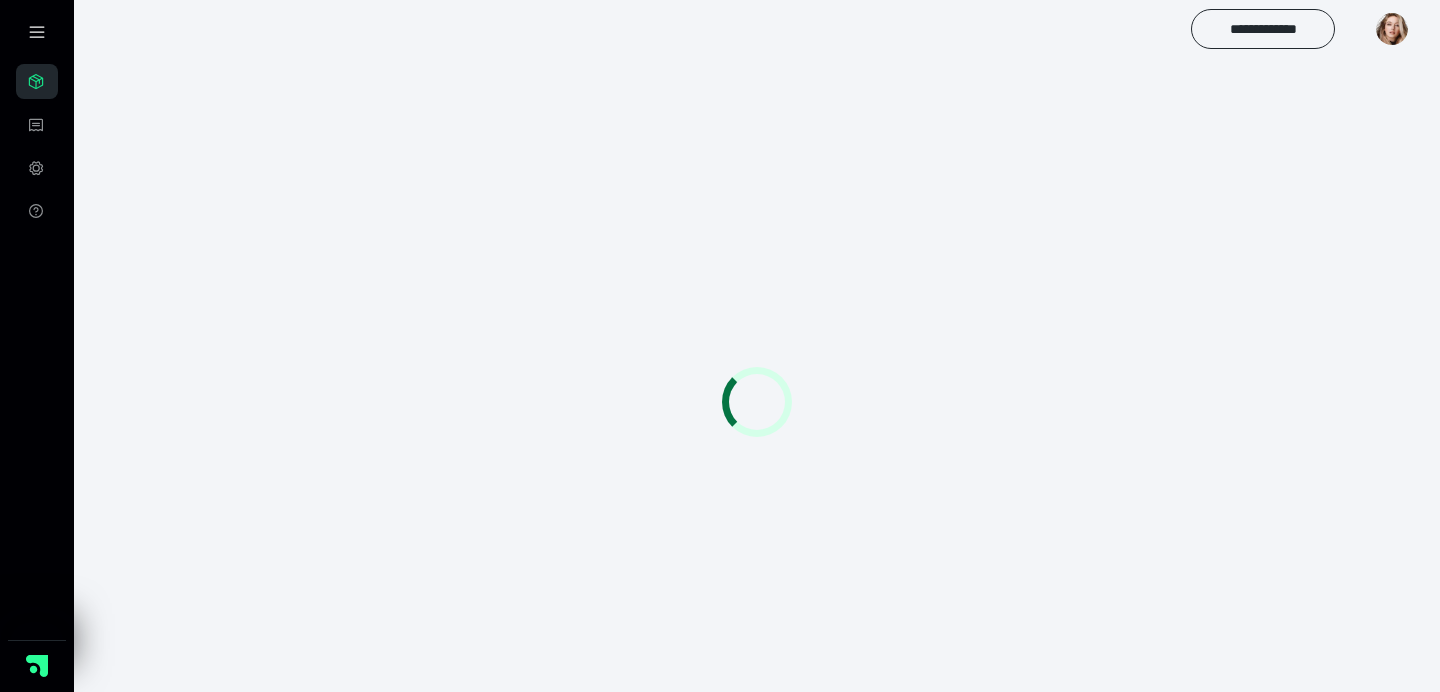 scroll, scrollTop: 0, scrollLeft: 0, axis: both 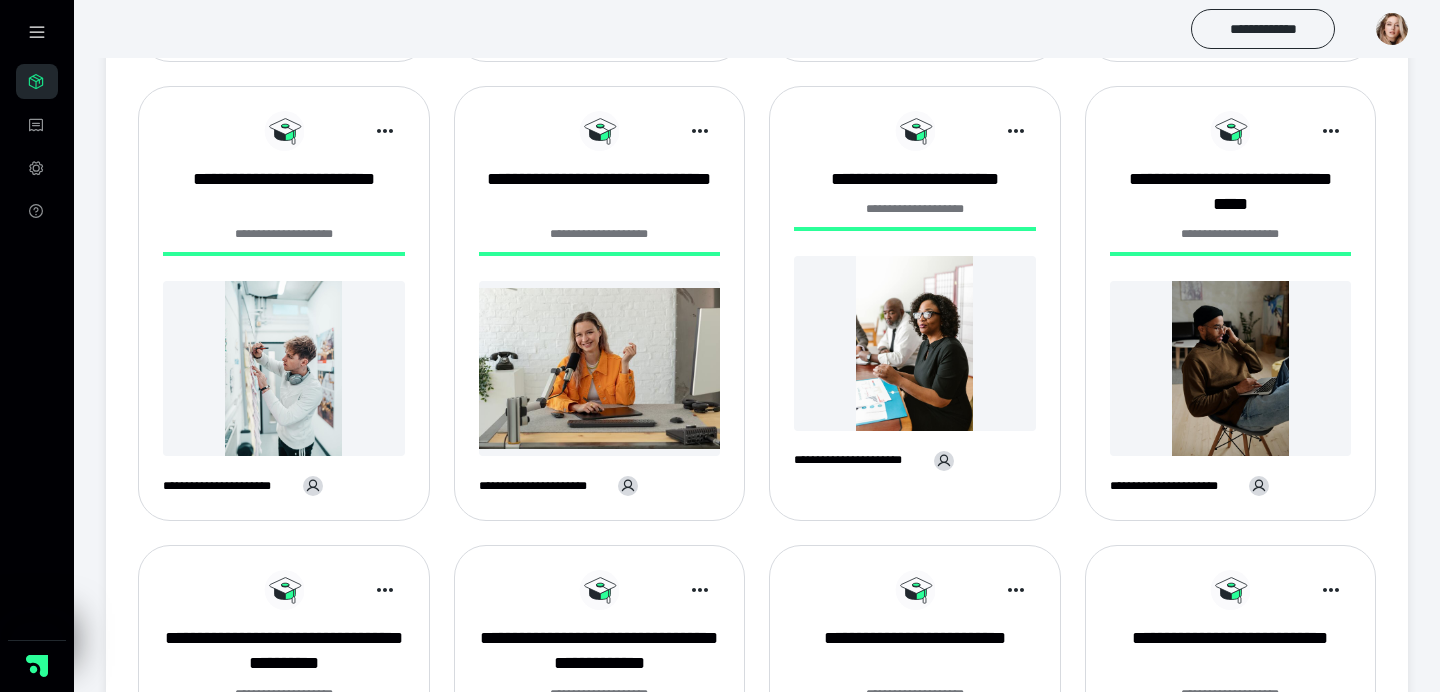 click on "**********" at bounding box center [915, 299] 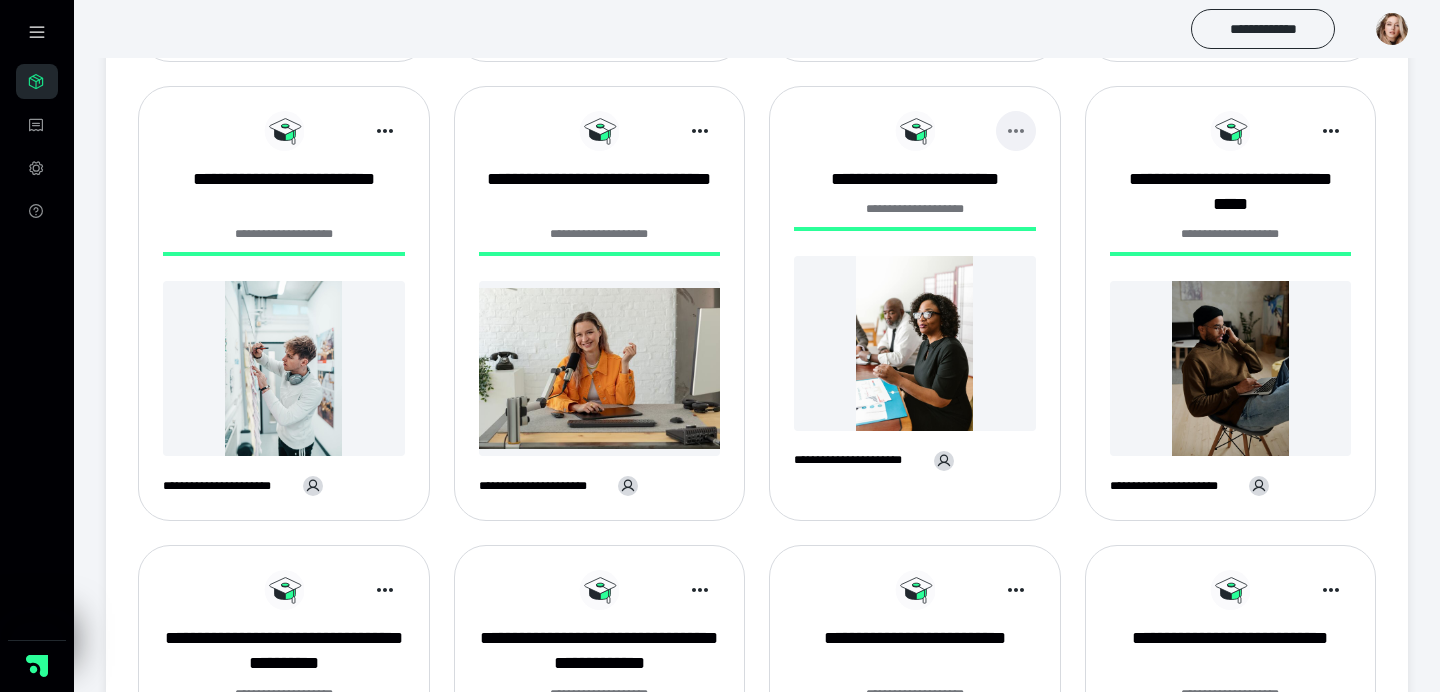 click 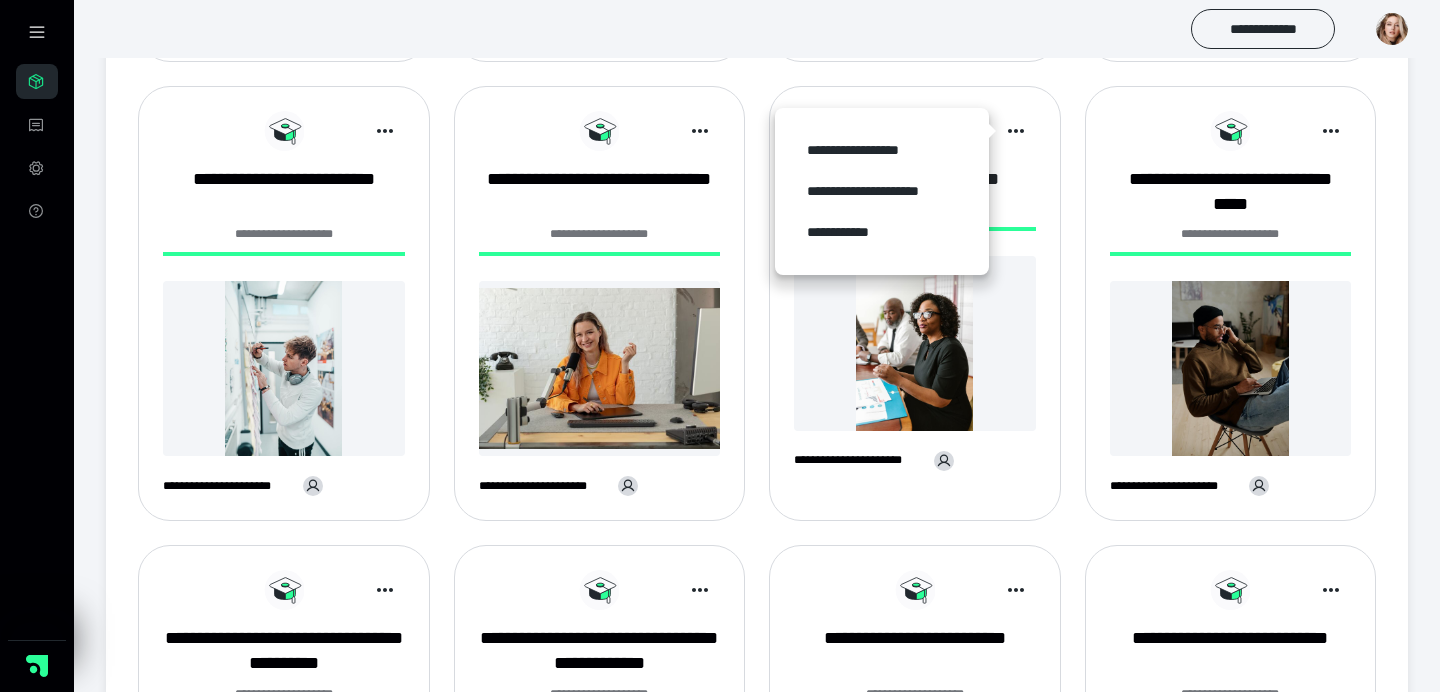 click on "**********" at bounding box center (915, 179) 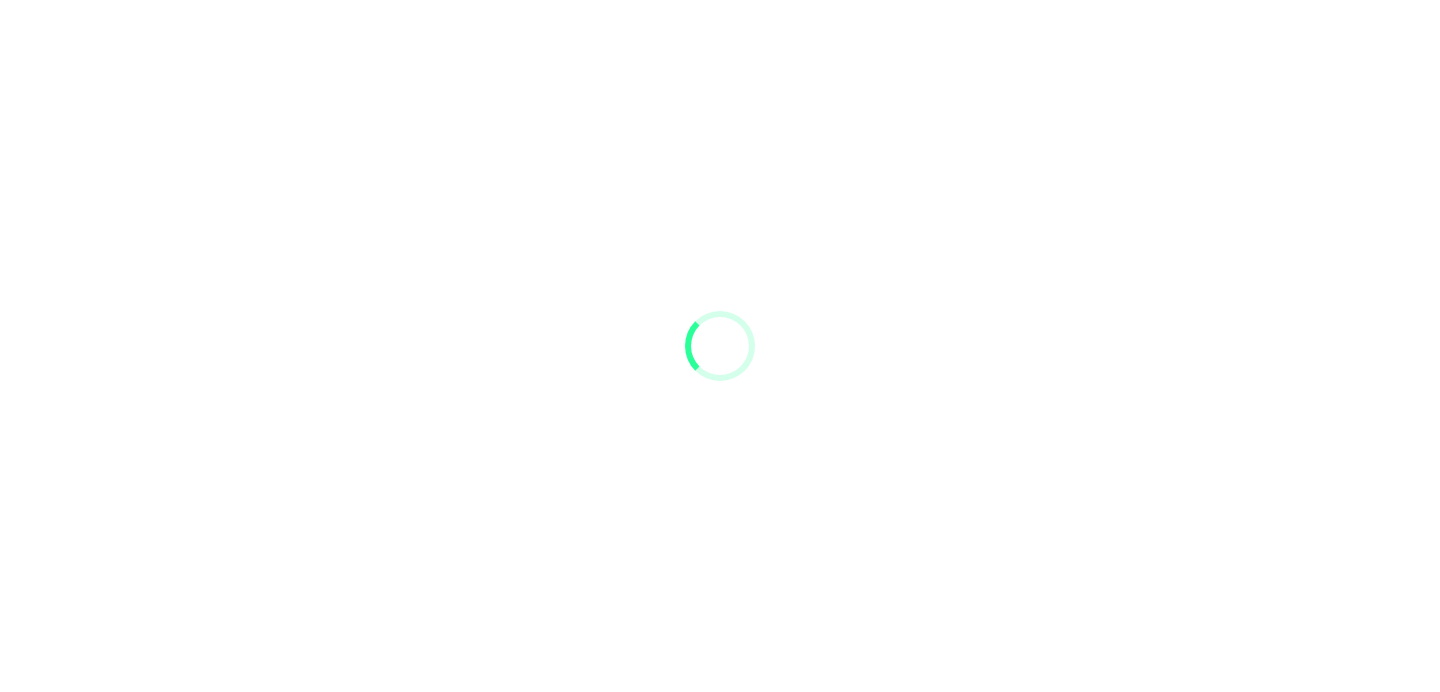 scroll, scrollTop: 0, scrollLeft: 0, axis: both 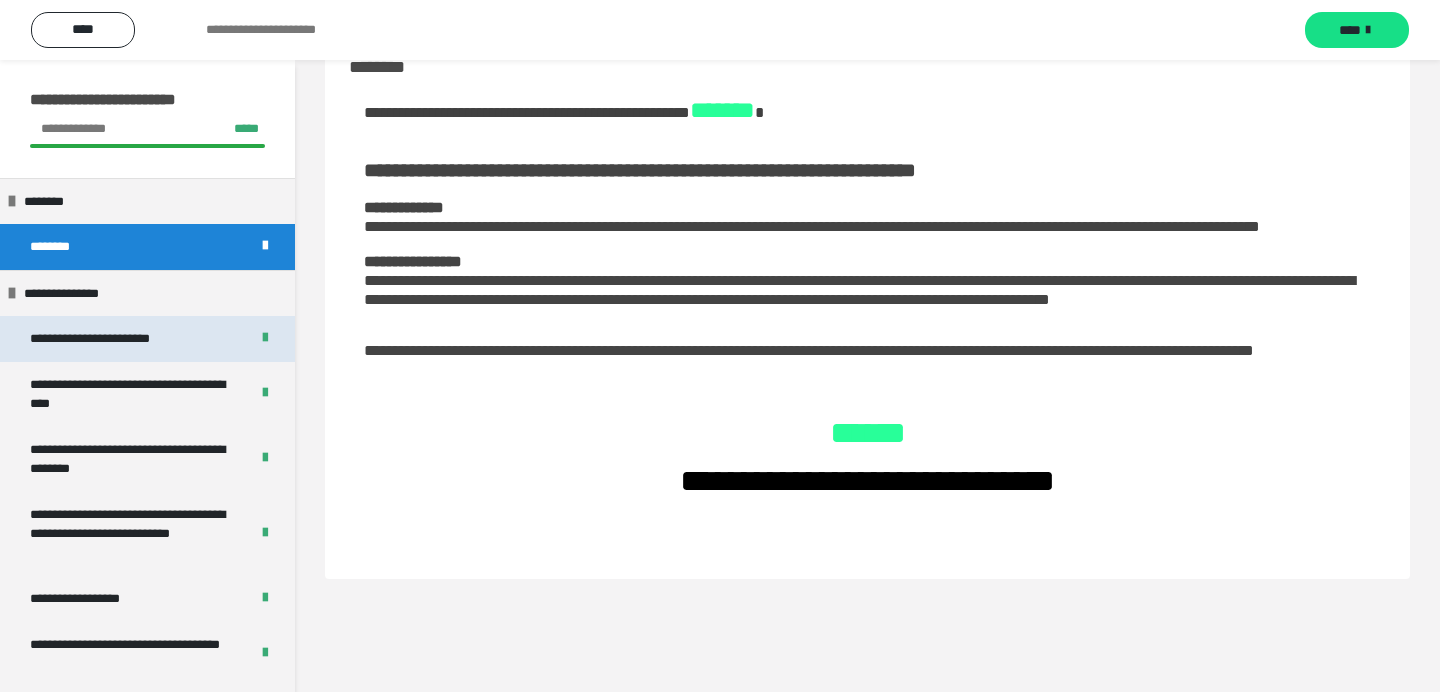 click on "**********" at bounding box center (120, 339) 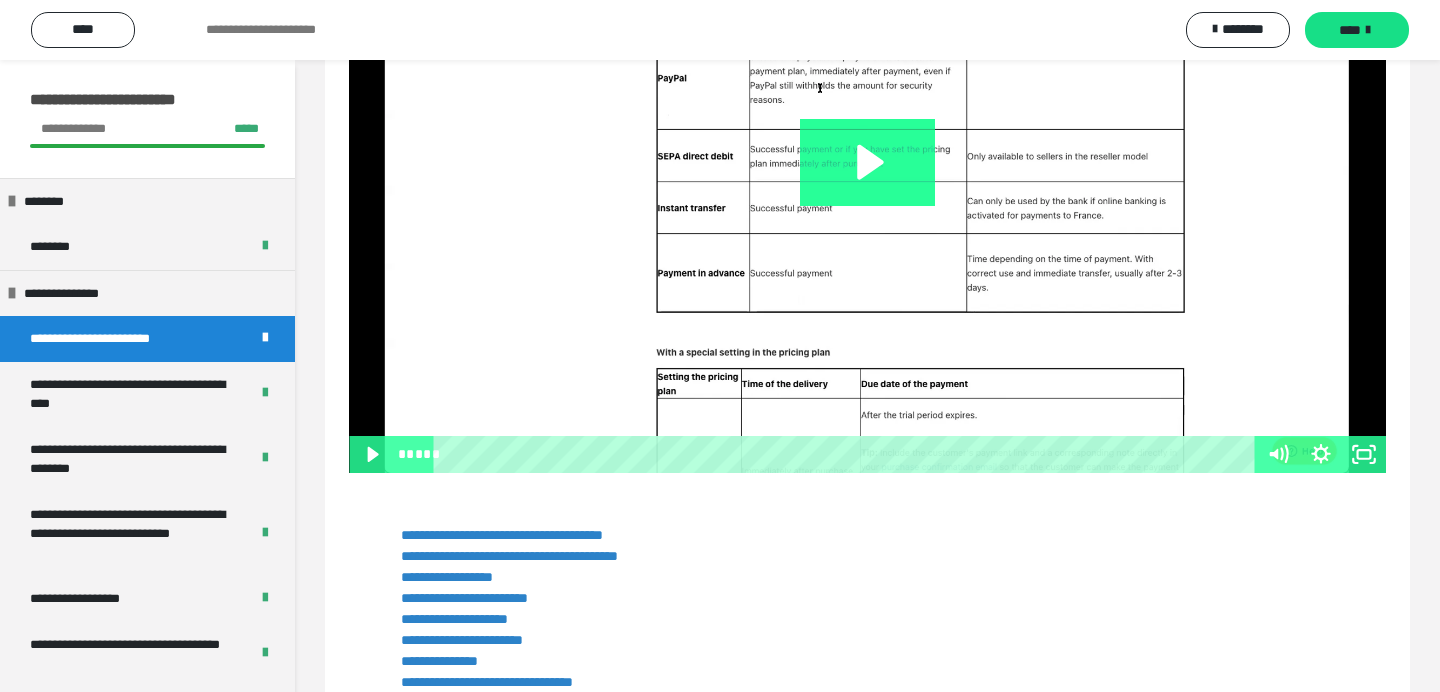 scroll, scrollTop: 660, scrollLeft: 0, axis: vertical 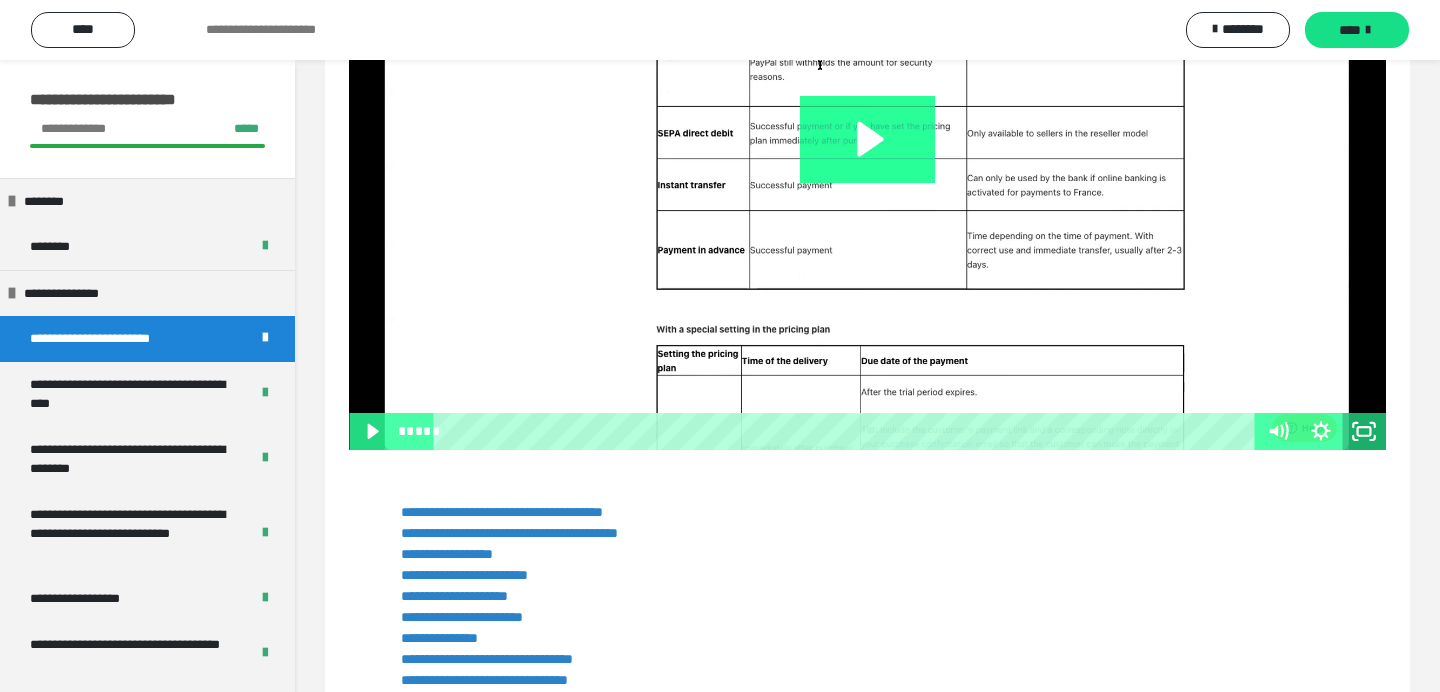 click 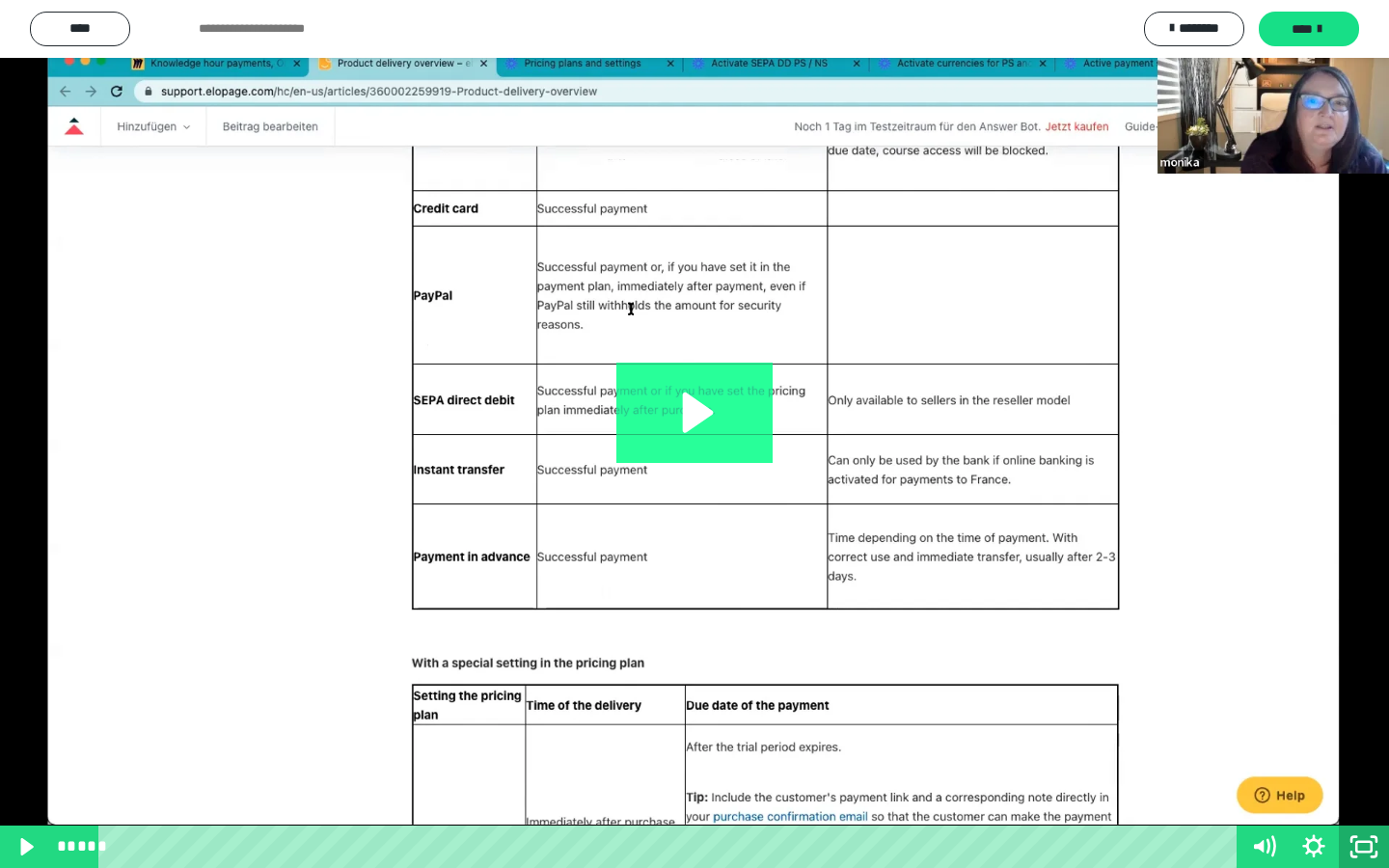 click 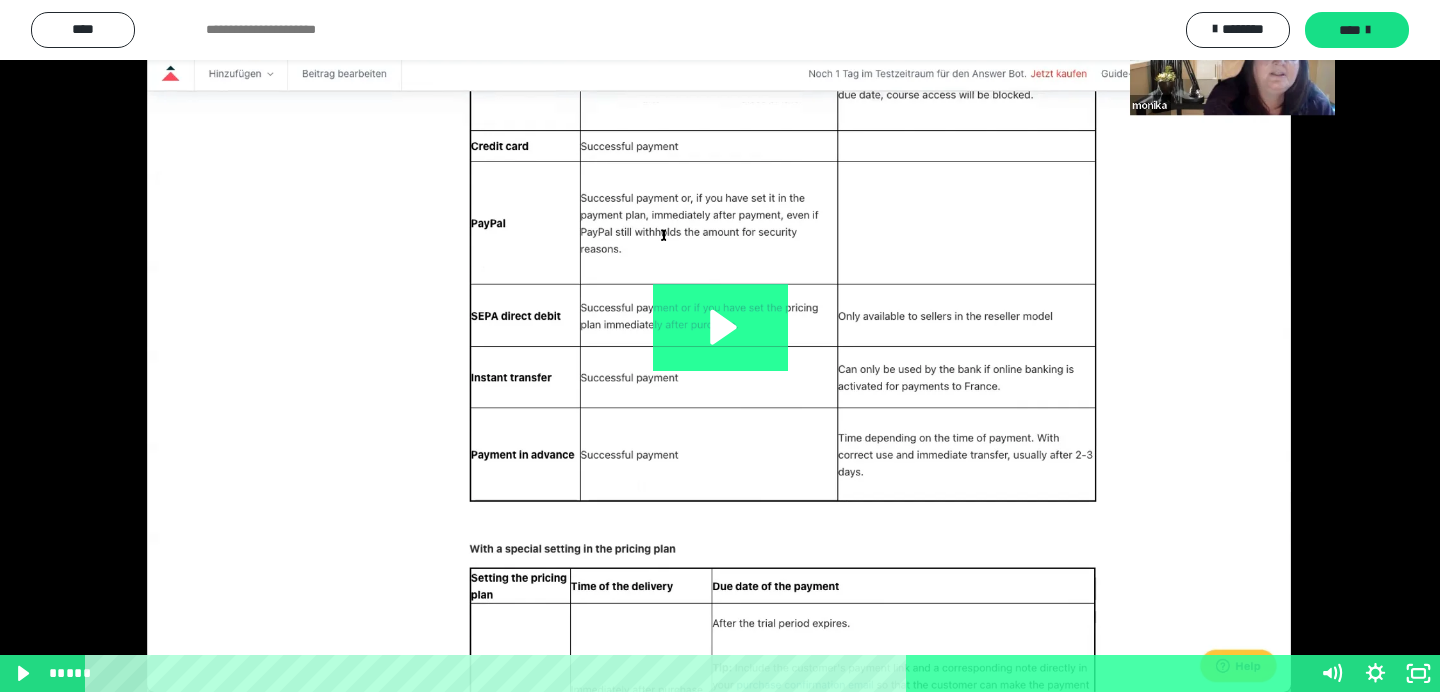 scroll, scrollTop: 794, scrollLeft: 0, axis: vertical 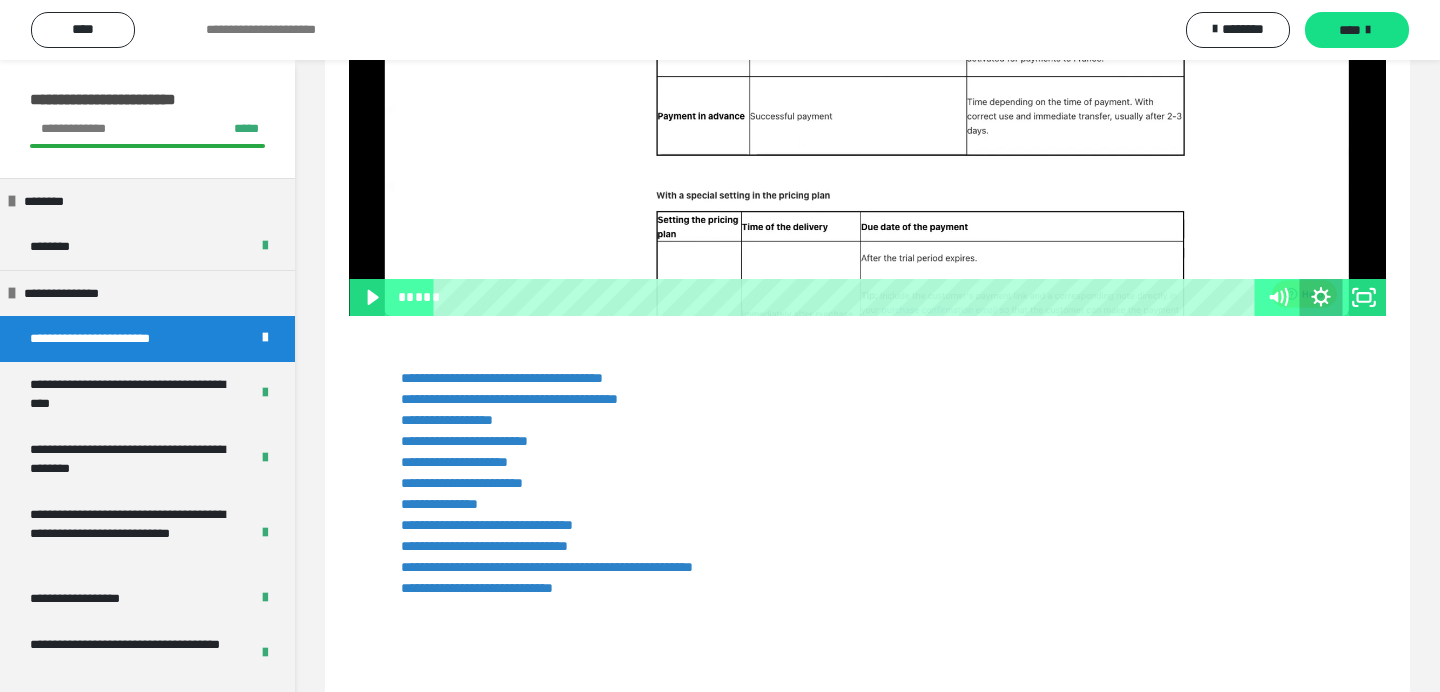click 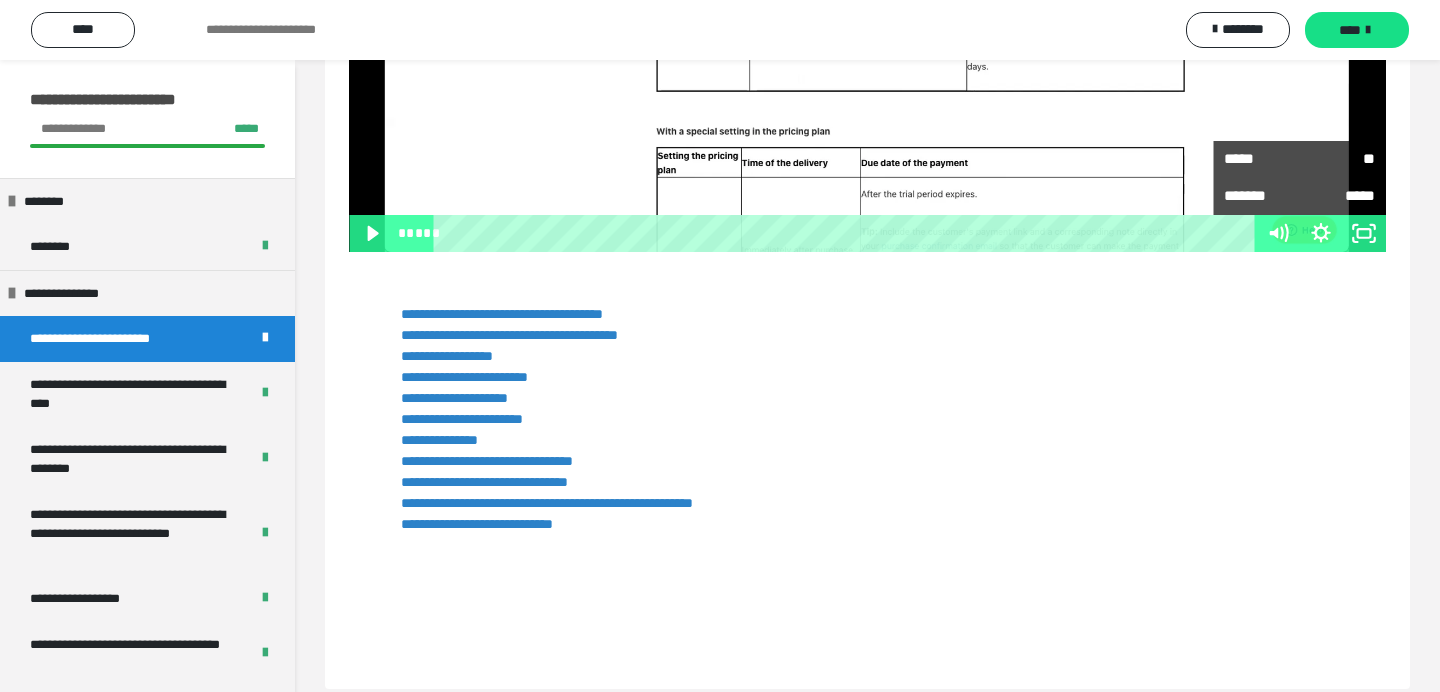 scroll, scrollTop: 868, scrollLeft: 0, axis: vertical 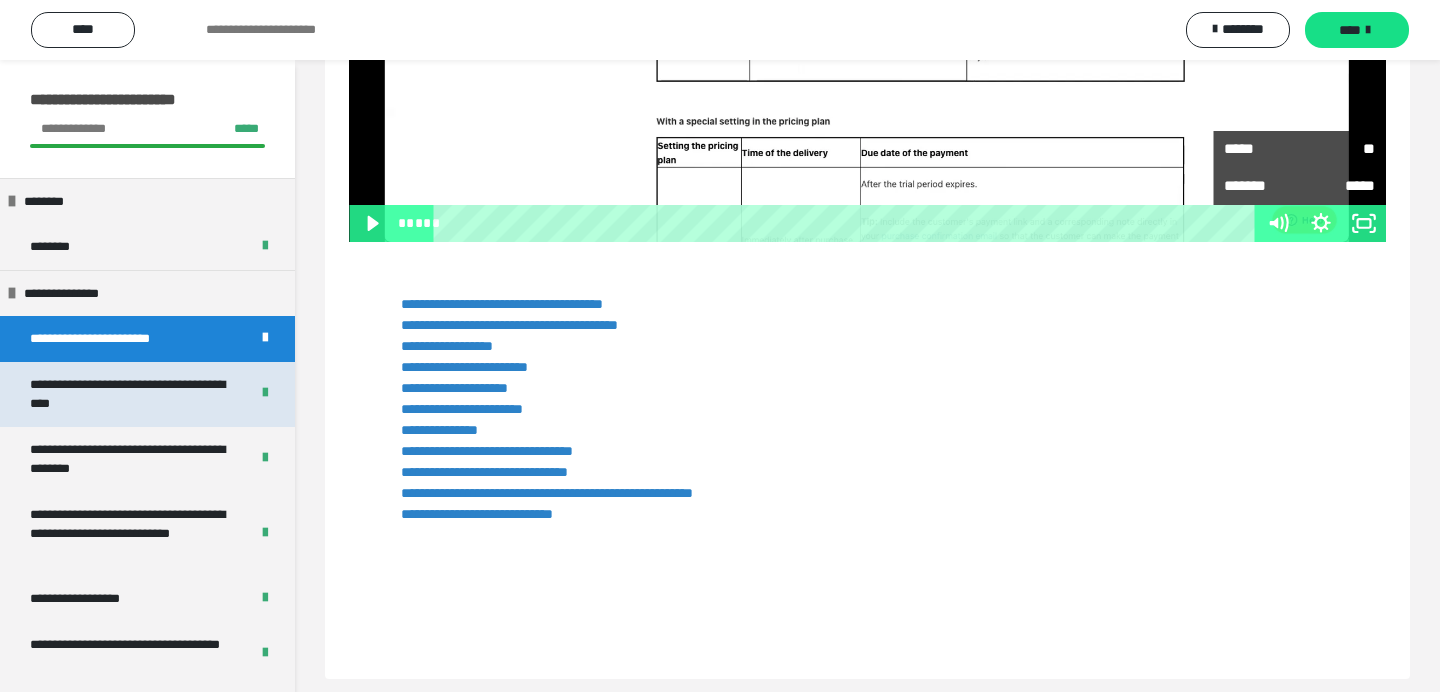 click on "**********" at bounding box center [131, 394] 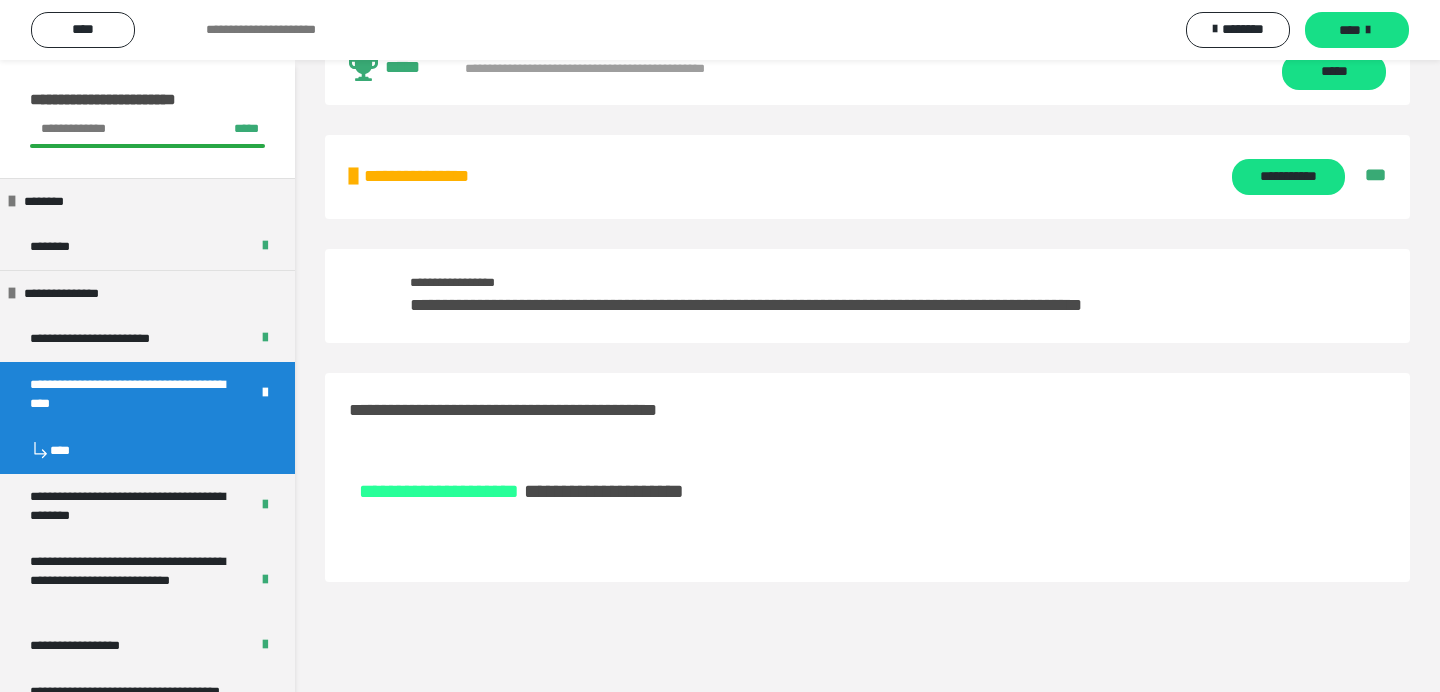 scroll, scrollTop: 0, scrollLeft: 0, axis: both 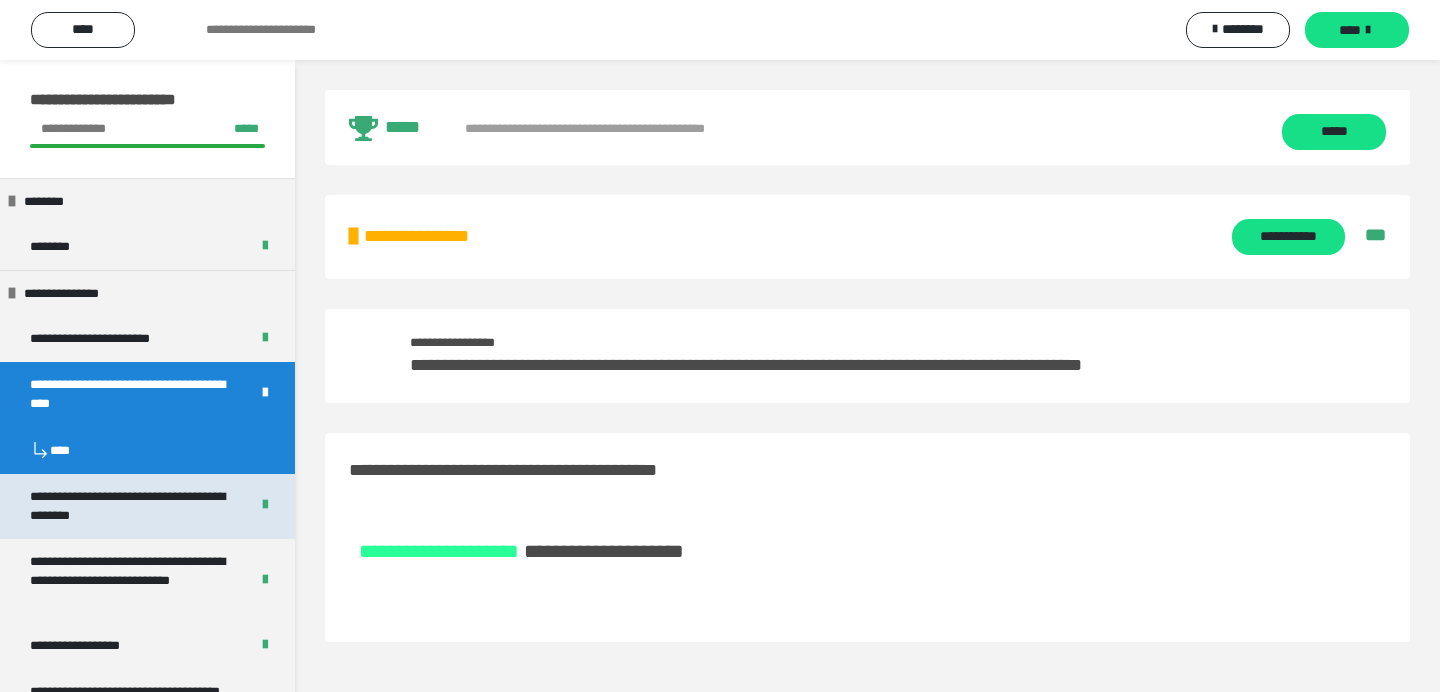 click on "**********" at bounding box center (131, 506) 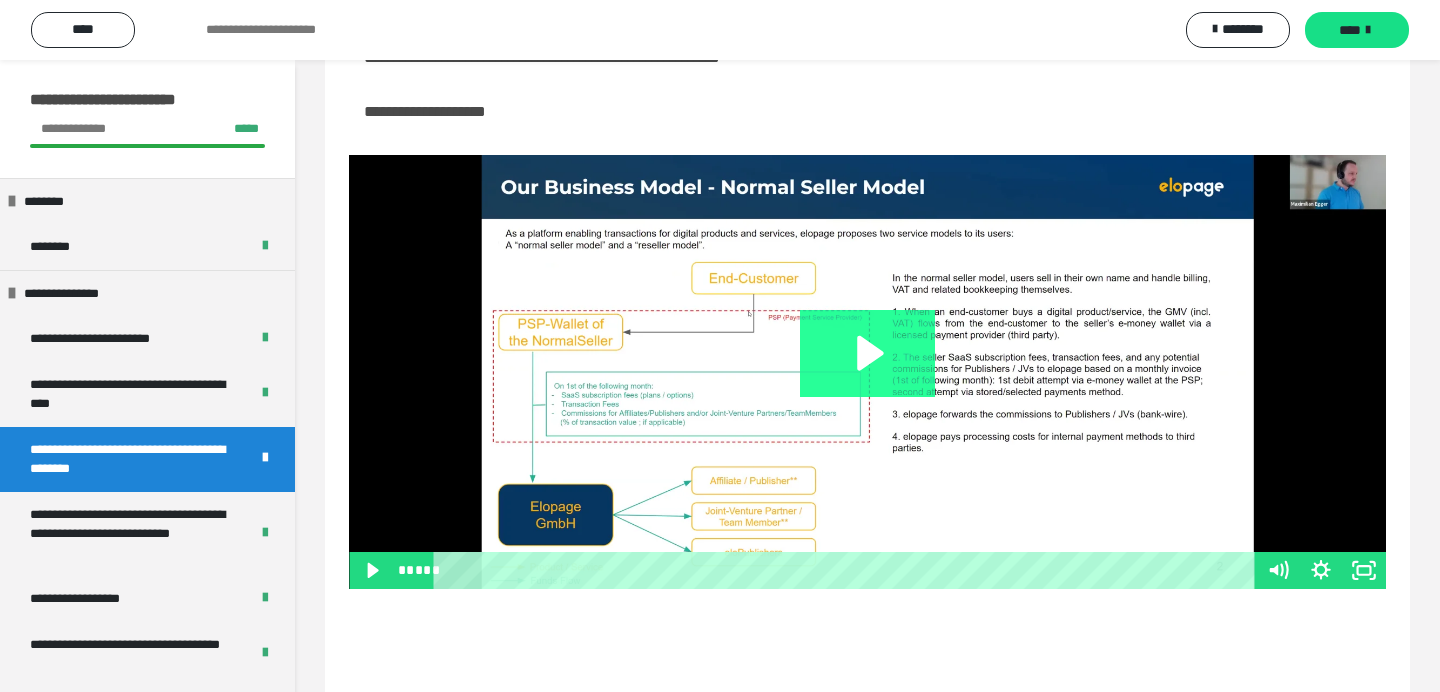scroll, scrollTop: 343, scrollLeft: 0, axis: vertical 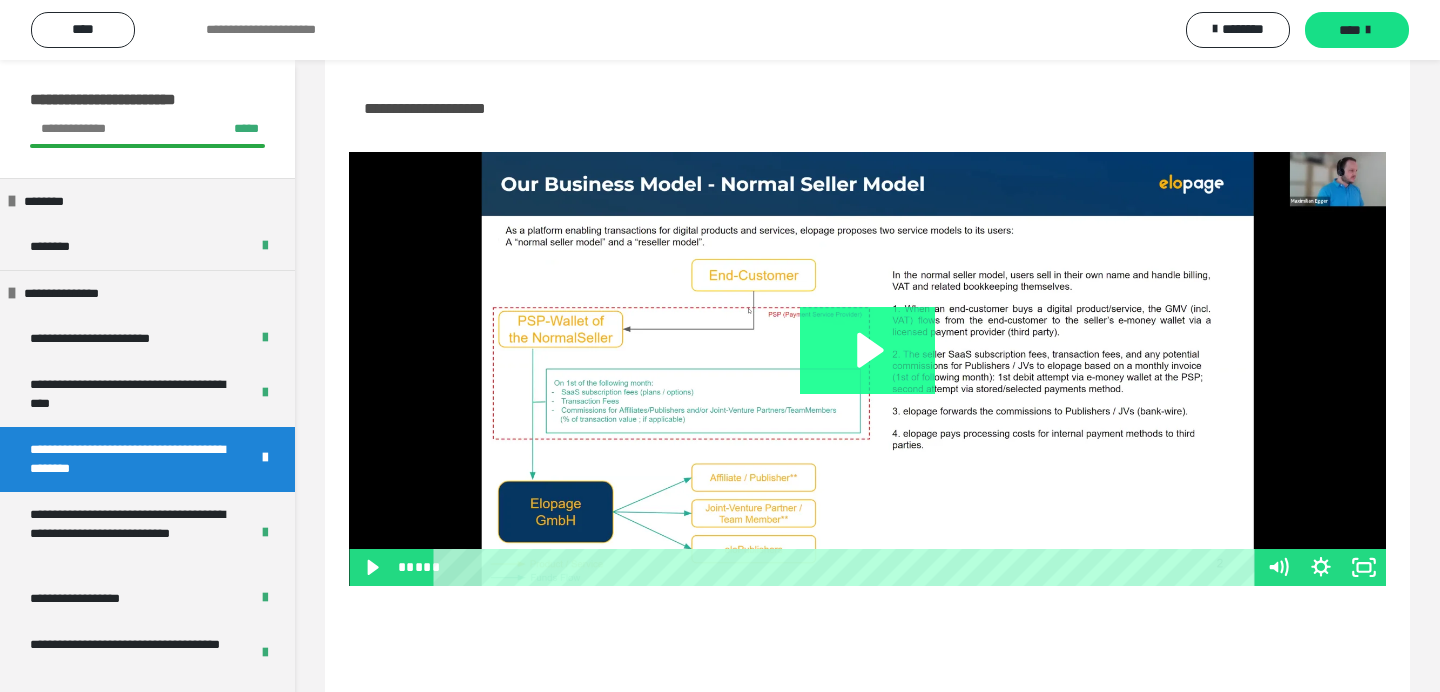 click at bounding box center [867, 369] 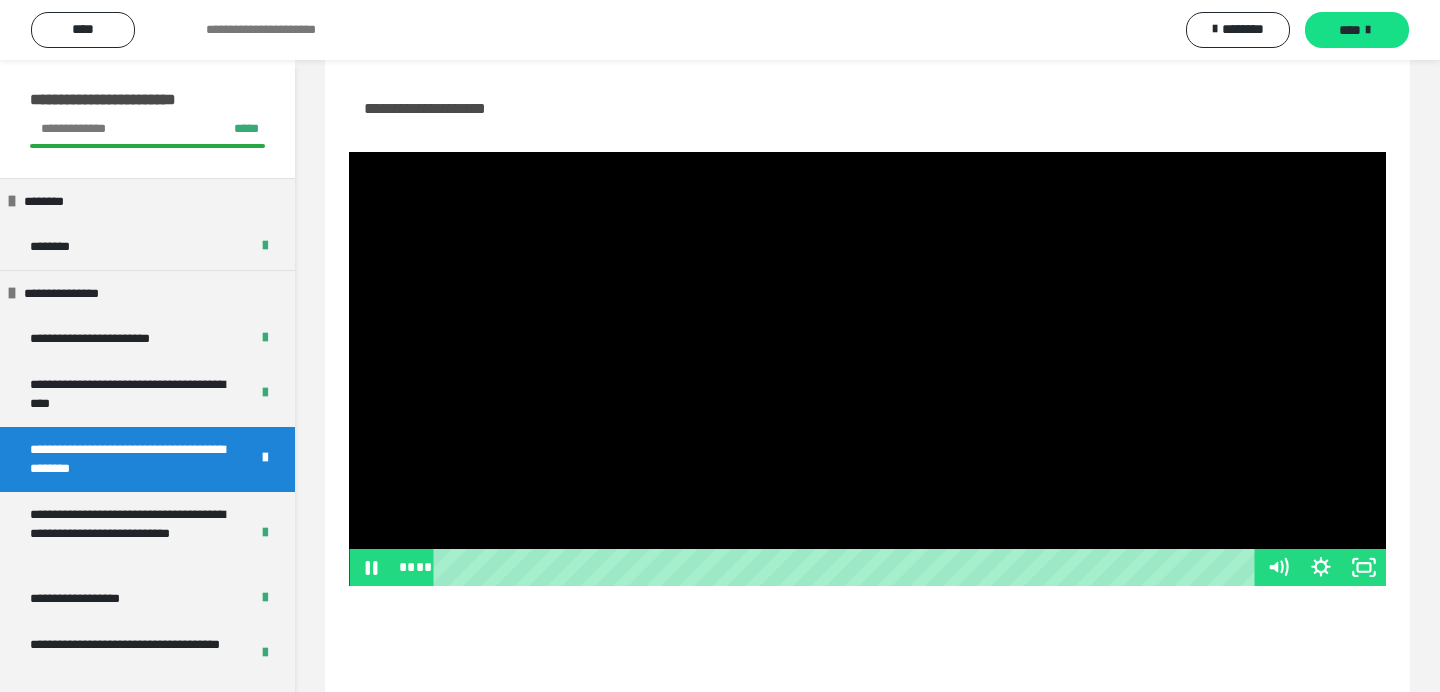 click at bounding box center [867, 369] 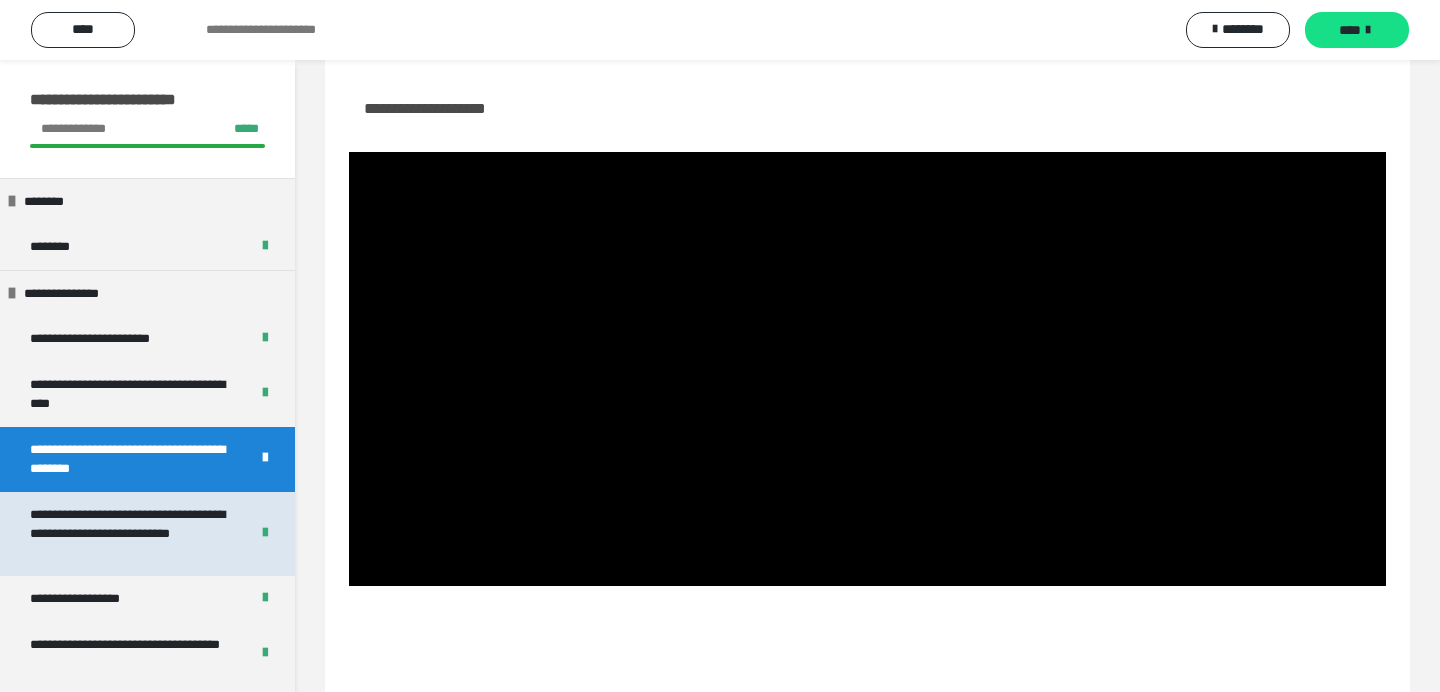 click on "**********" at bounding box center [131, 534] 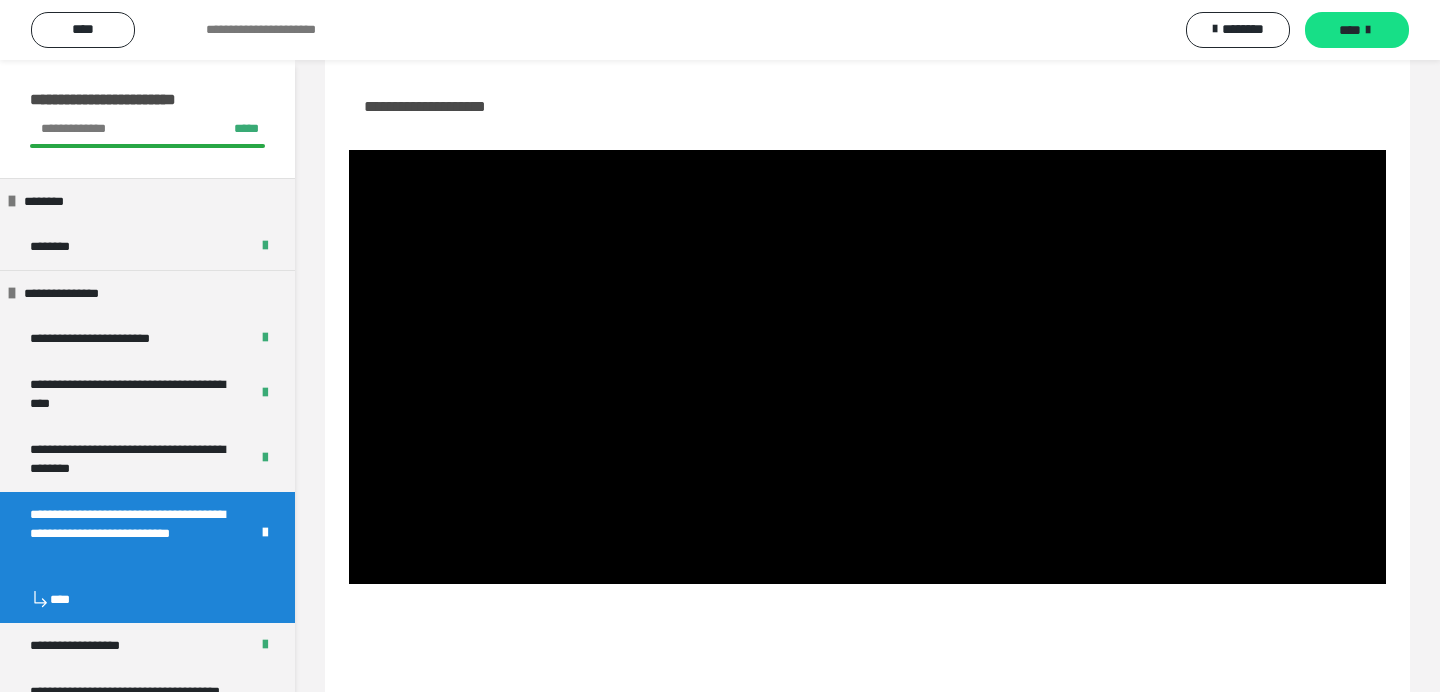 scroll, scrollTop: 60, scrollLeft: 0, axis: vertical 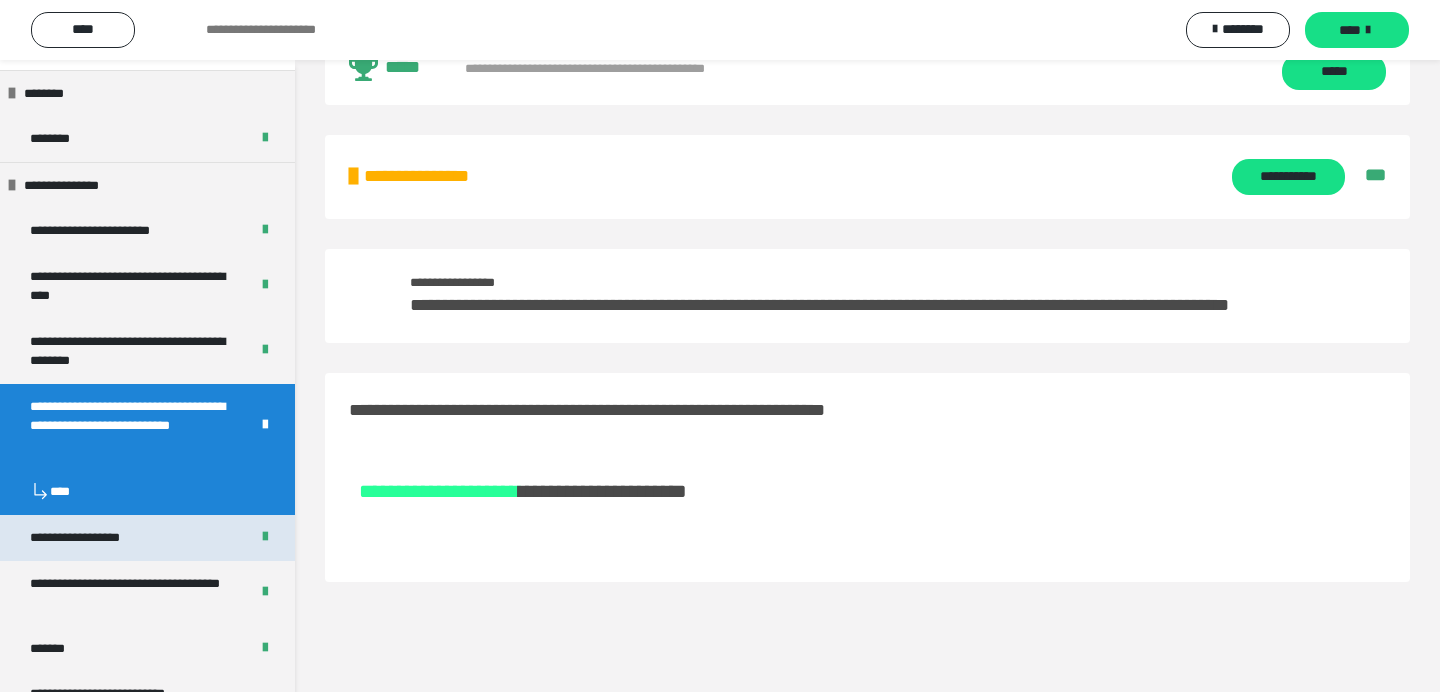 click on "**********" at bounding box center (100, 538) 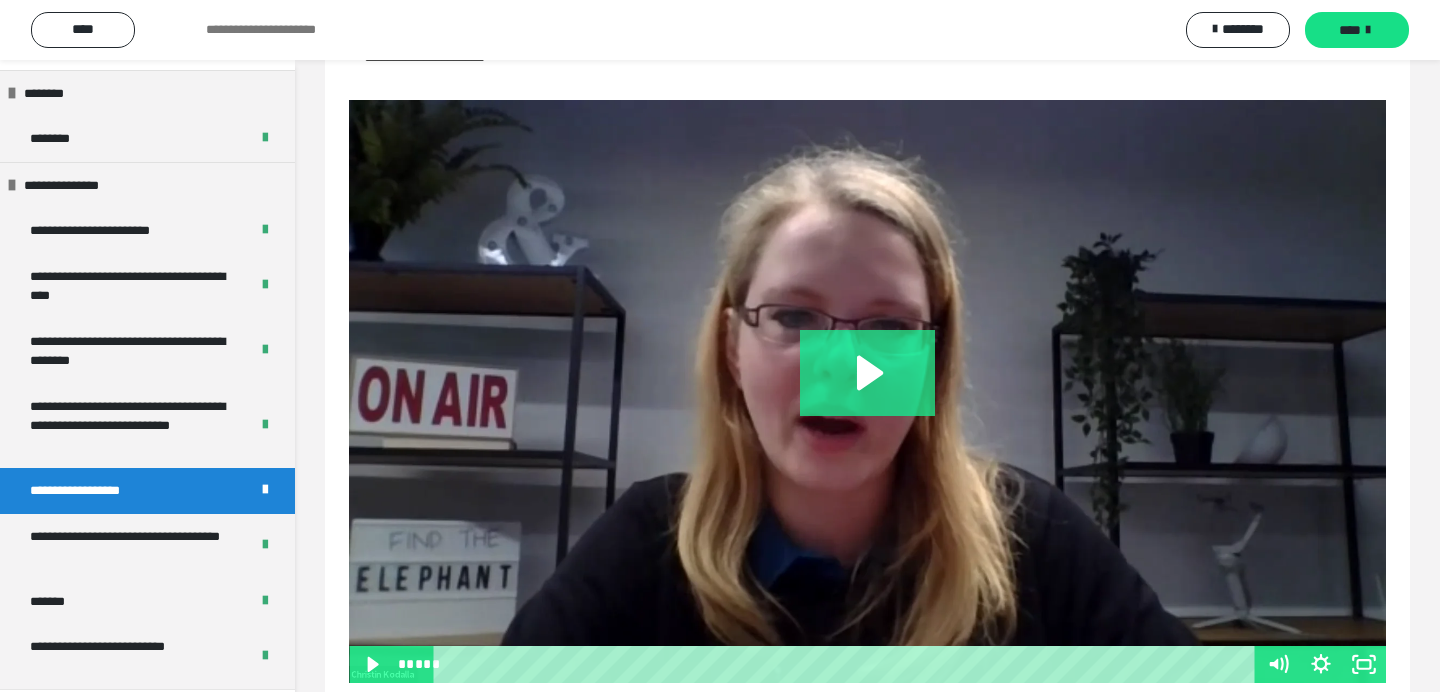 scroll, scrollTop: 376, scrollLeft: 0, axis: vertical 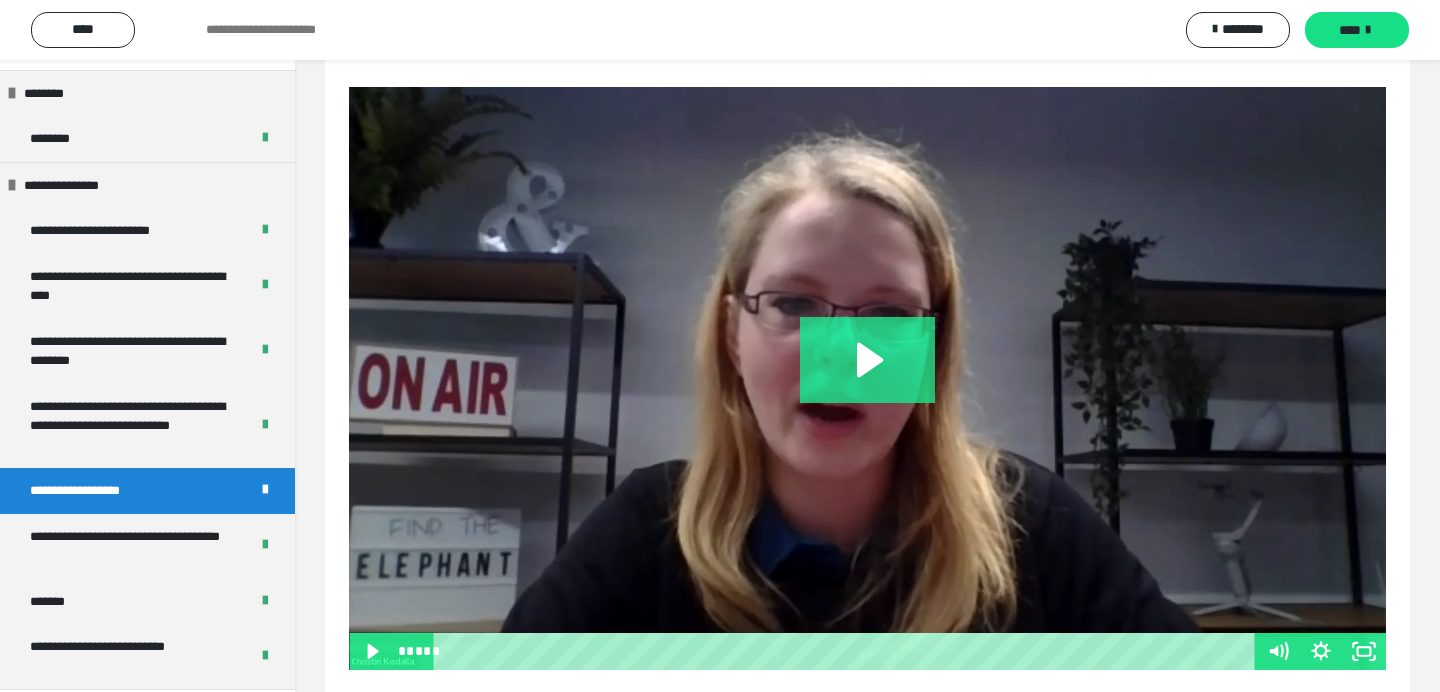 click at bounding box center [867, 378] 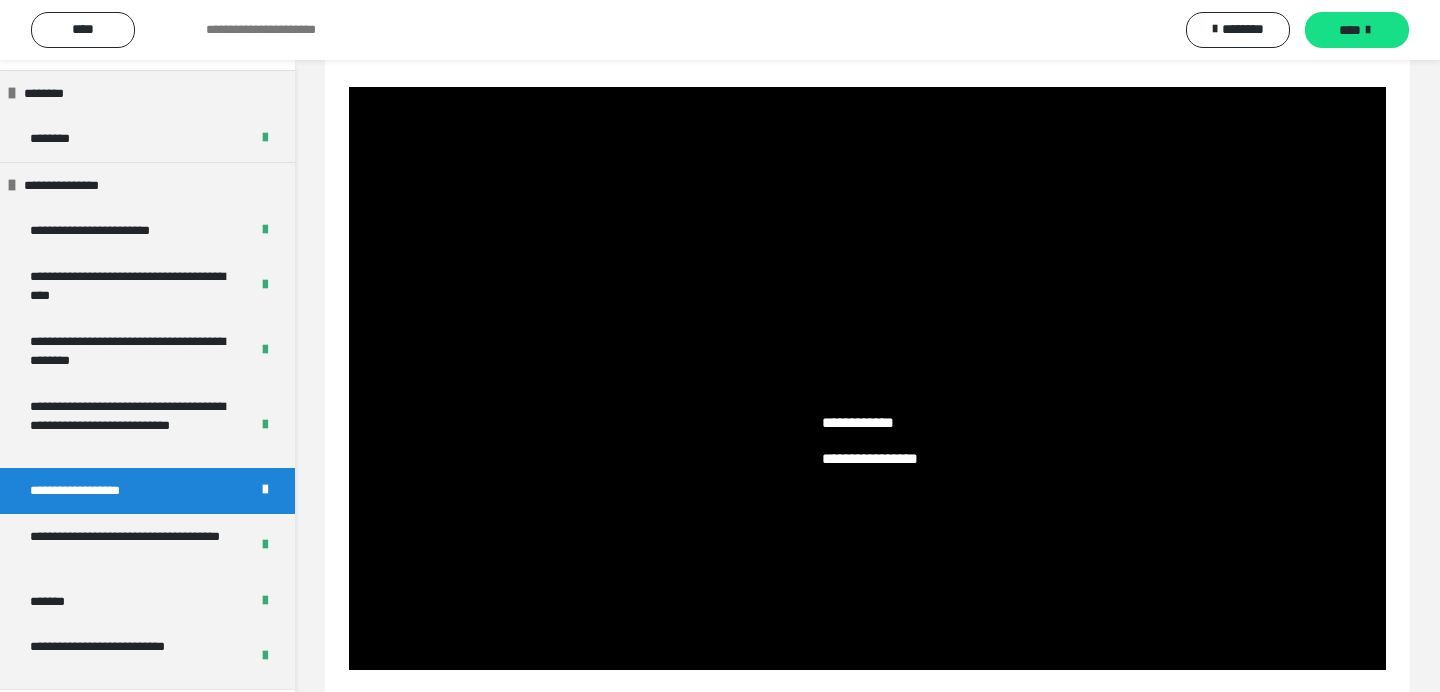 click at bounding box center [867, 378] 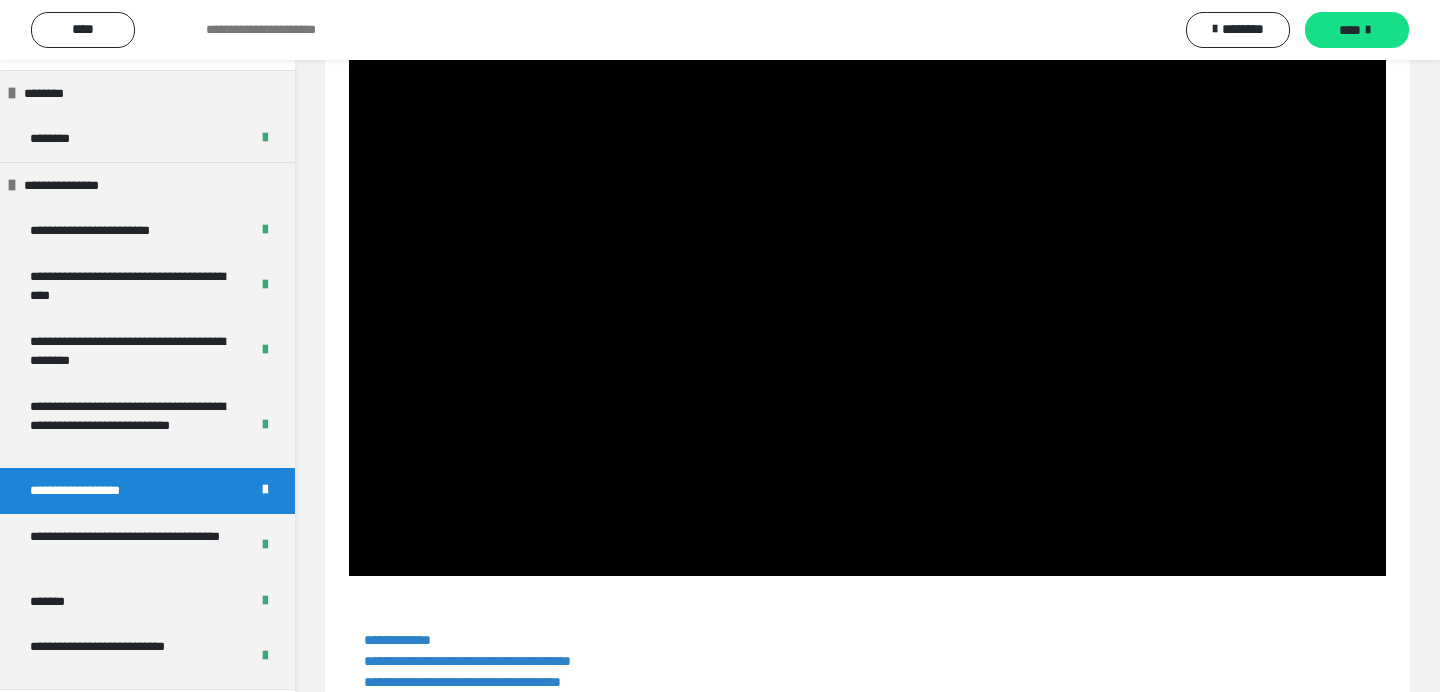 scroll, scrollTop: 426, scrollLeft: 0, axis: vertical 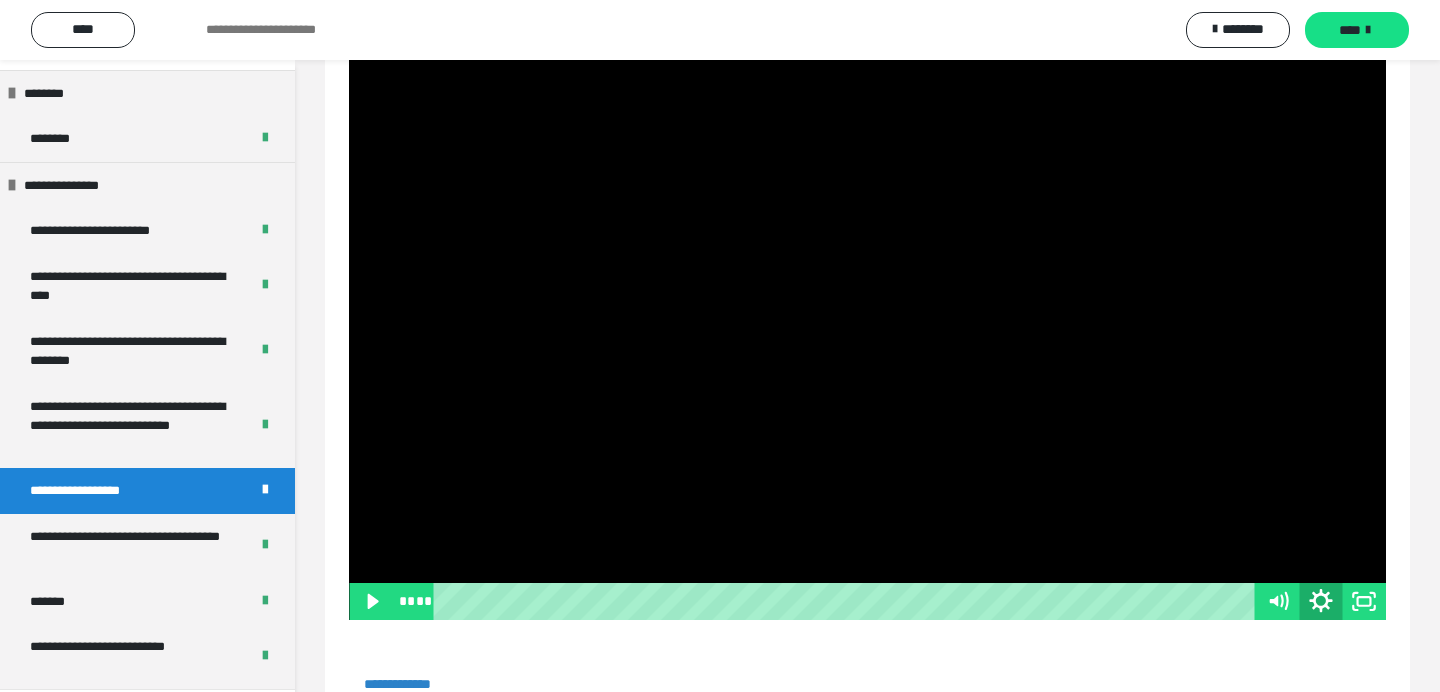 click 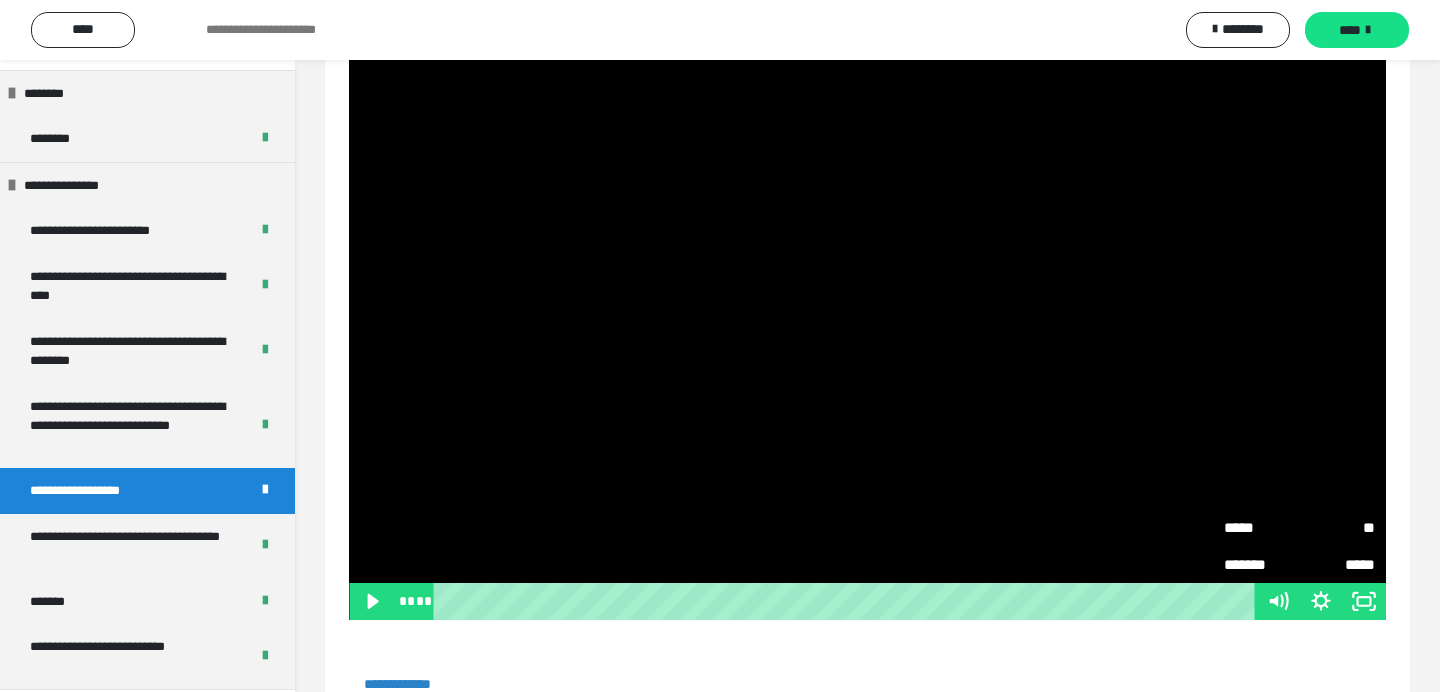 click at bounding box center [867, 328] 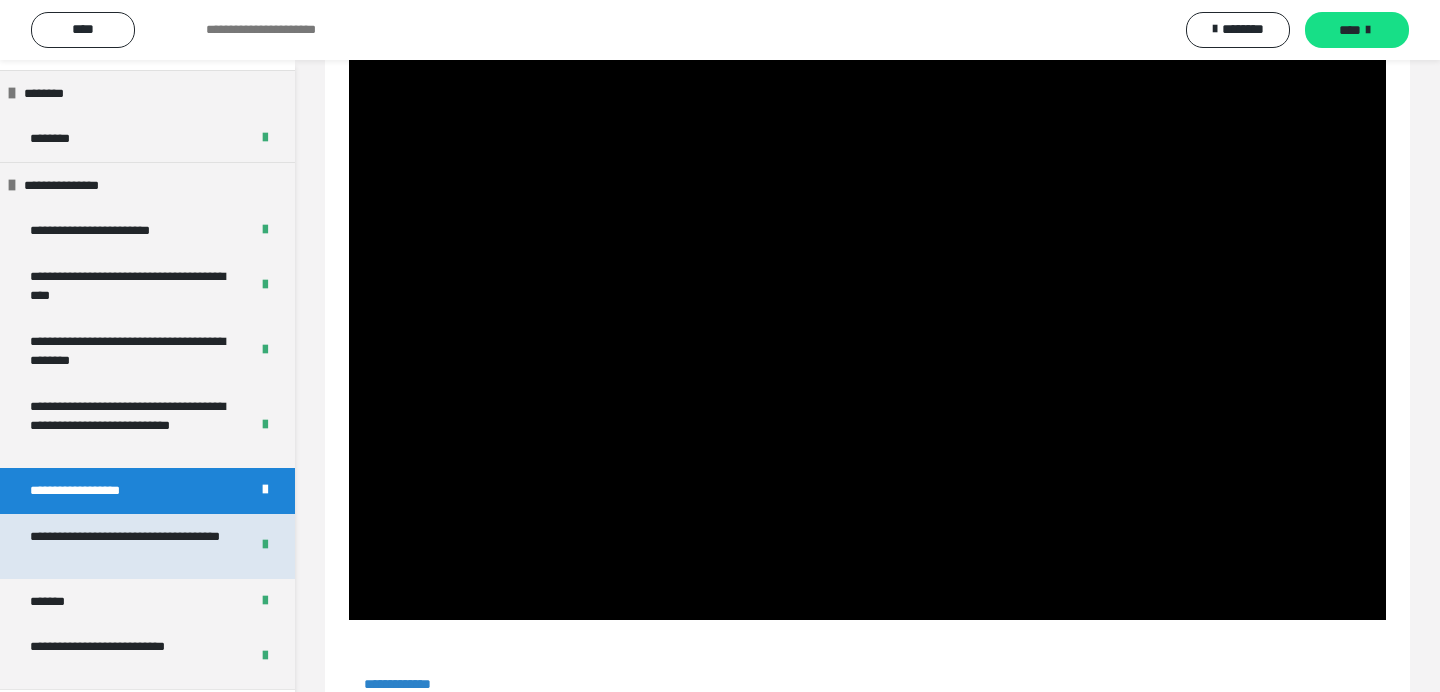 click on "**********" at bounding box center [131, 546] 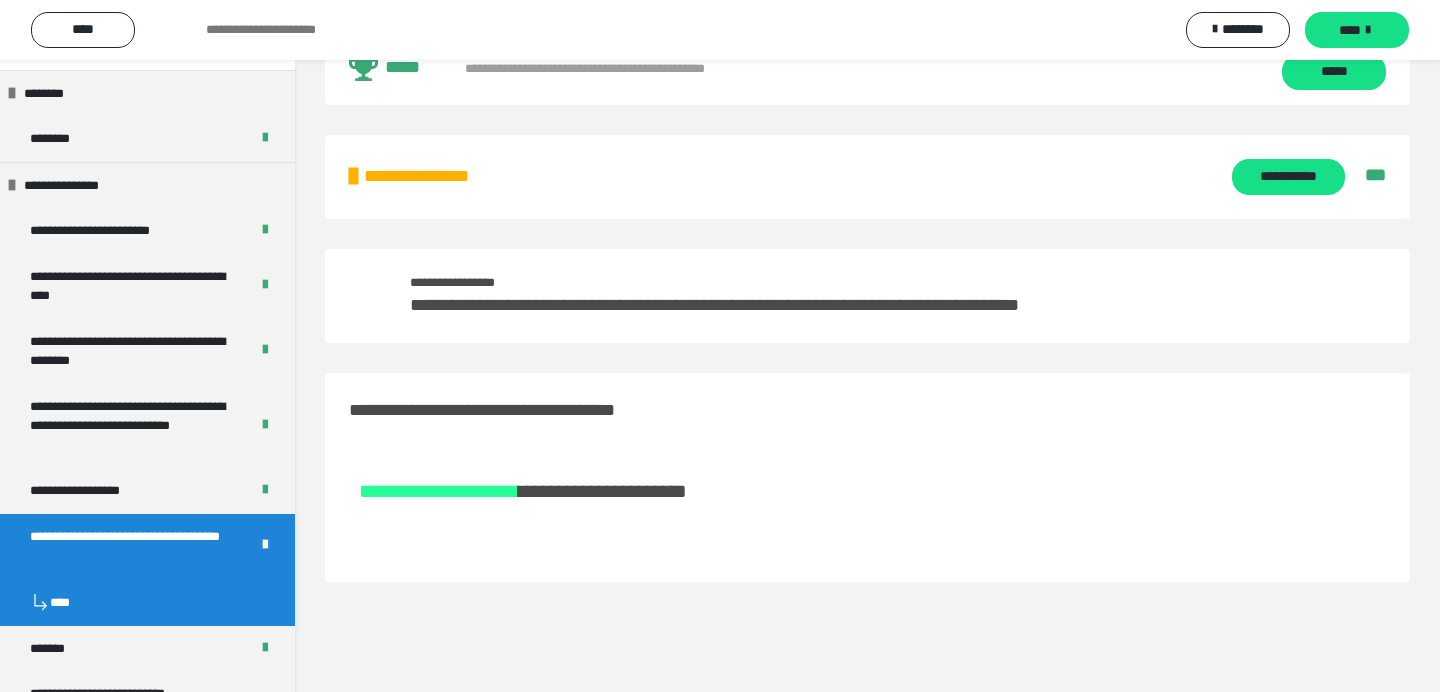 scroll, scrollTop: 60, scrollLeft: 0, axis: vertical 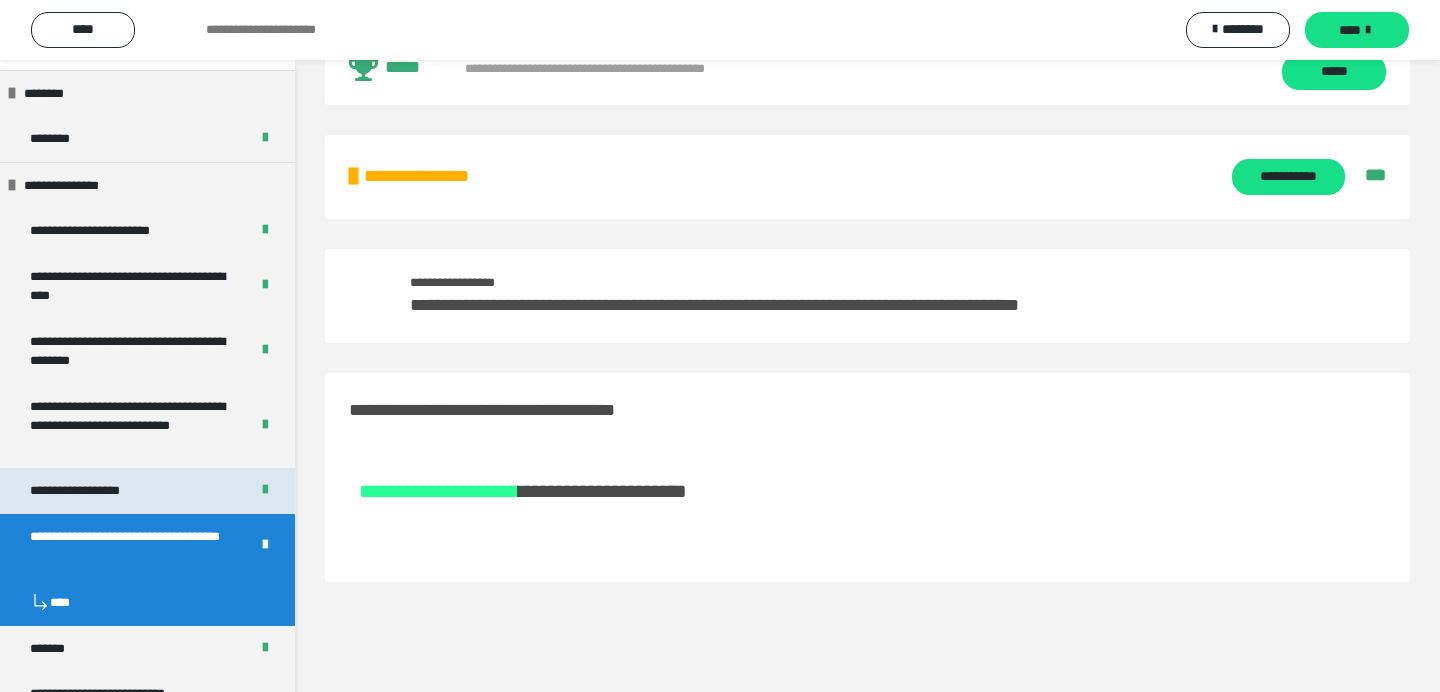 click on "**********" at bounding box center (100, 491) 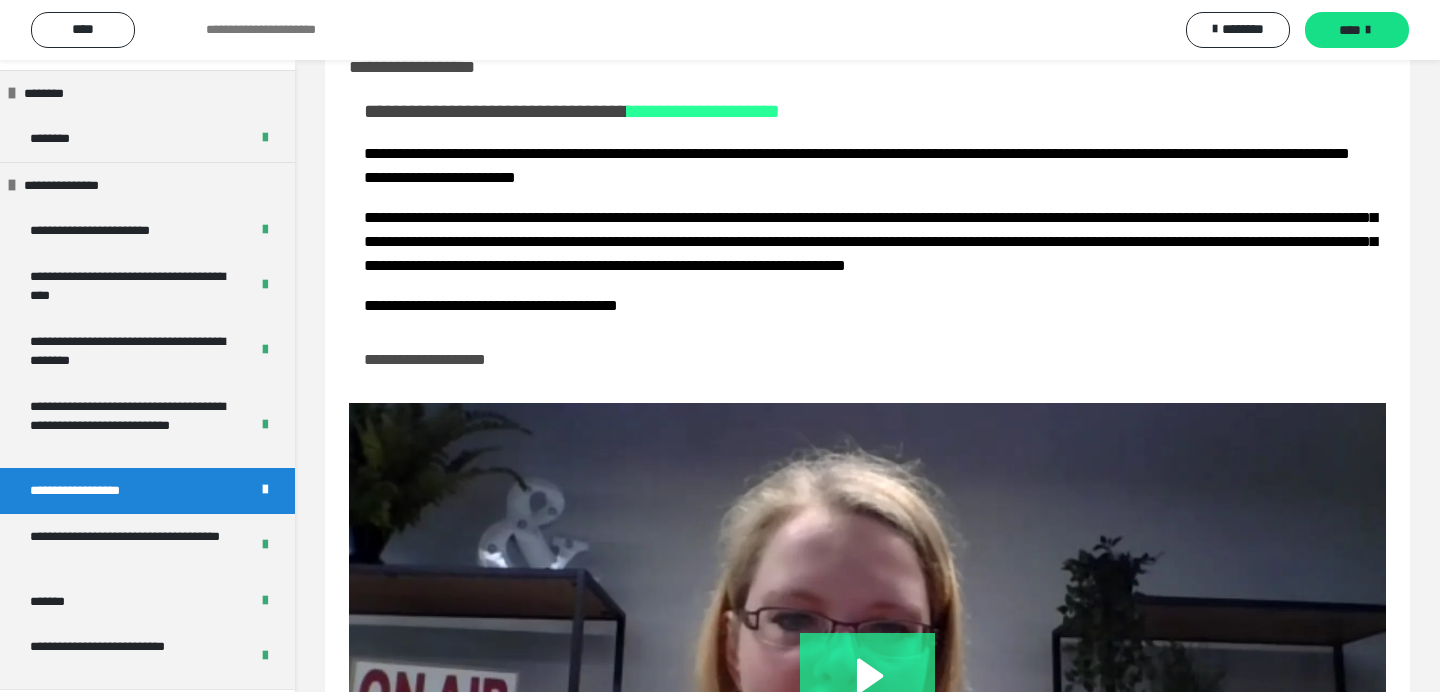 scroll, scrollTop: 127, scrollLeft: 0, axis: vertical 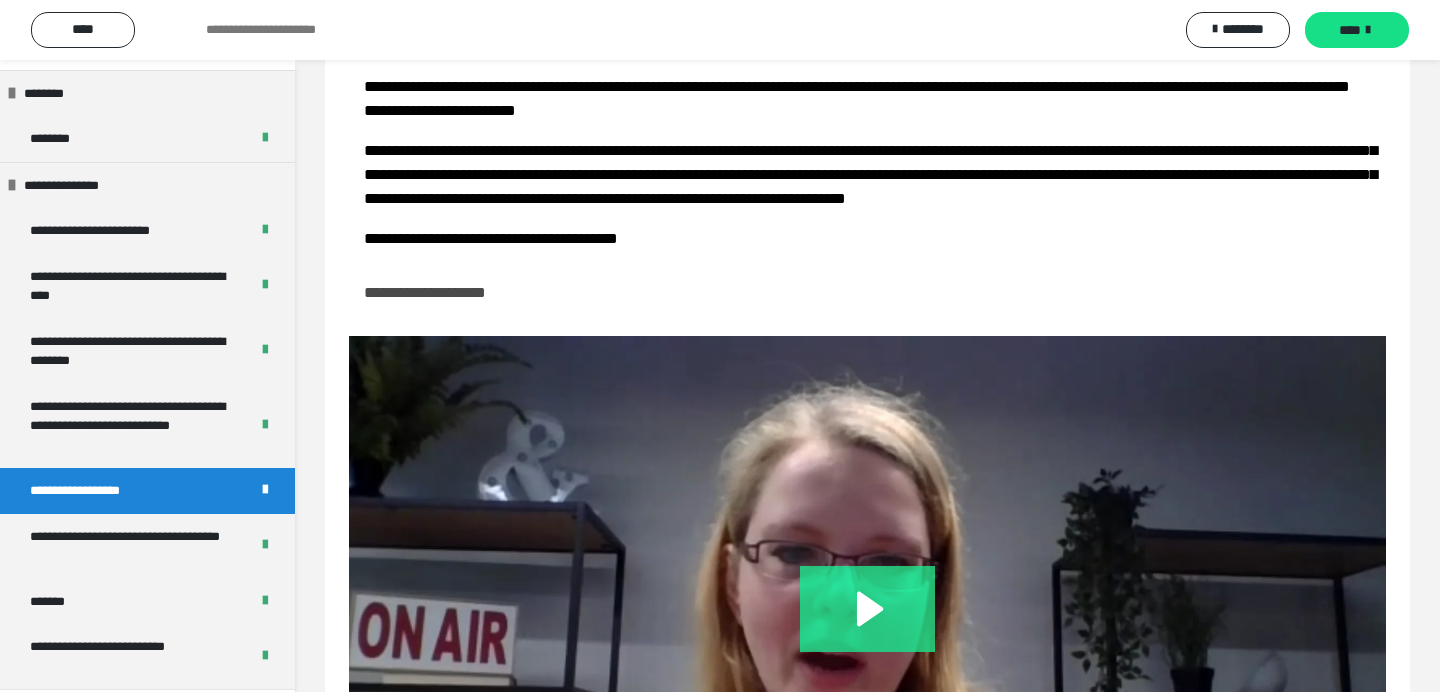 click at bounding box center (867, 627) 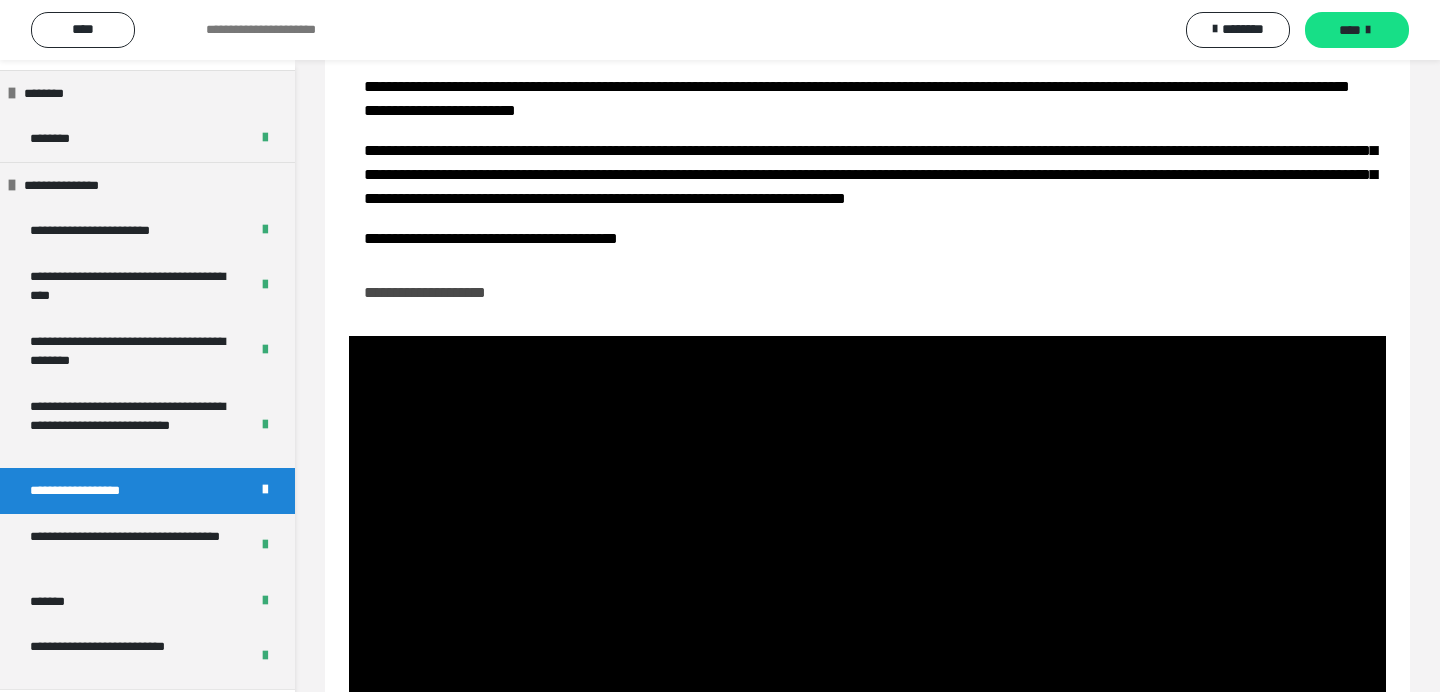 click at bounding box center (867, 627) 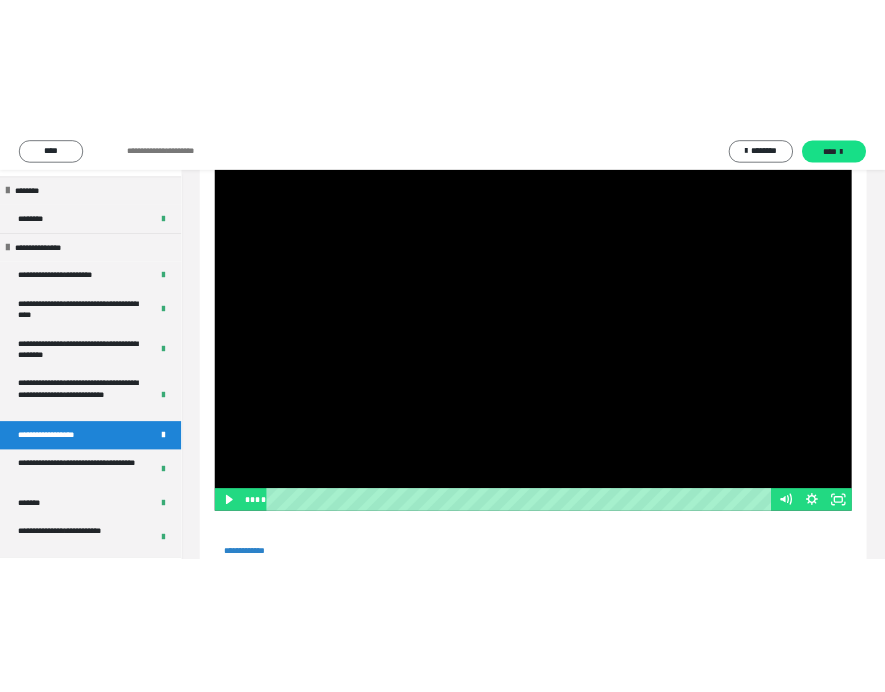 scroll, scrollTop: 435, scrollLeft: 0, axis: vertical 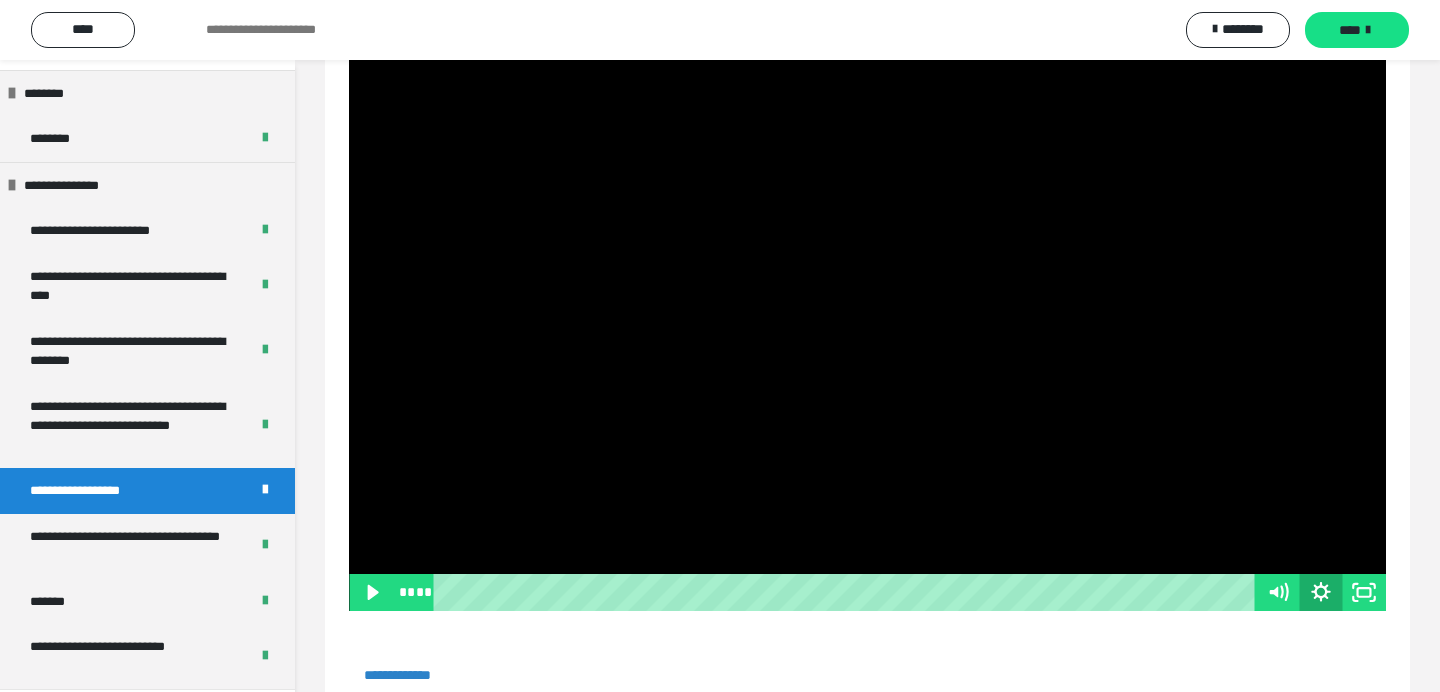 click 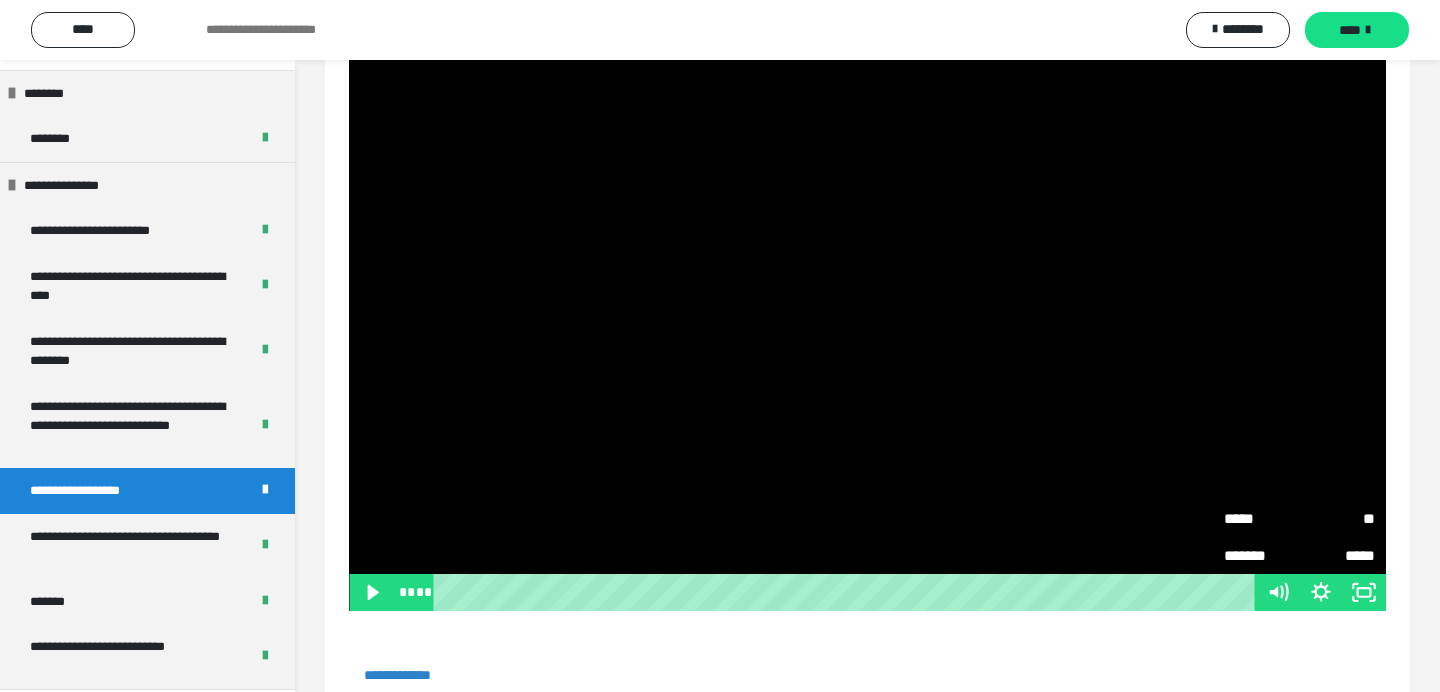 click at bounding box center (867, 319) 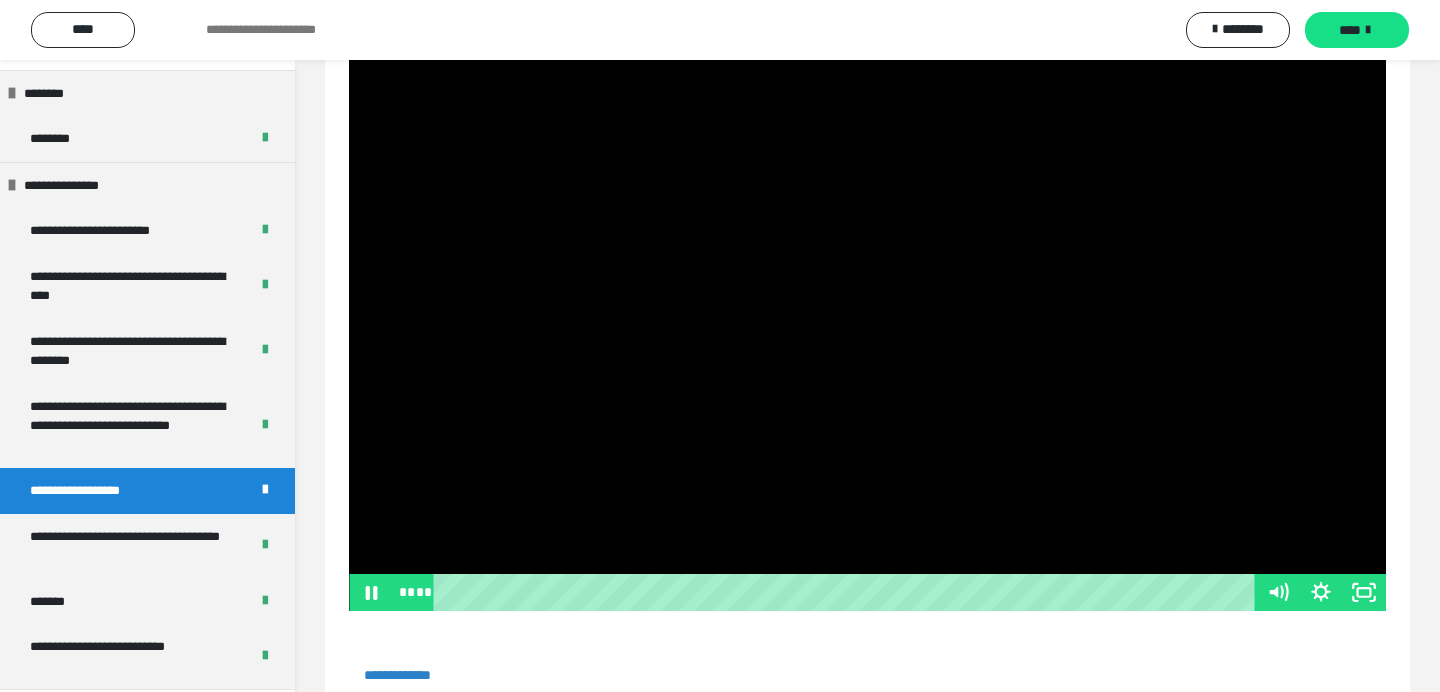 click at bounding box center (867, 319) 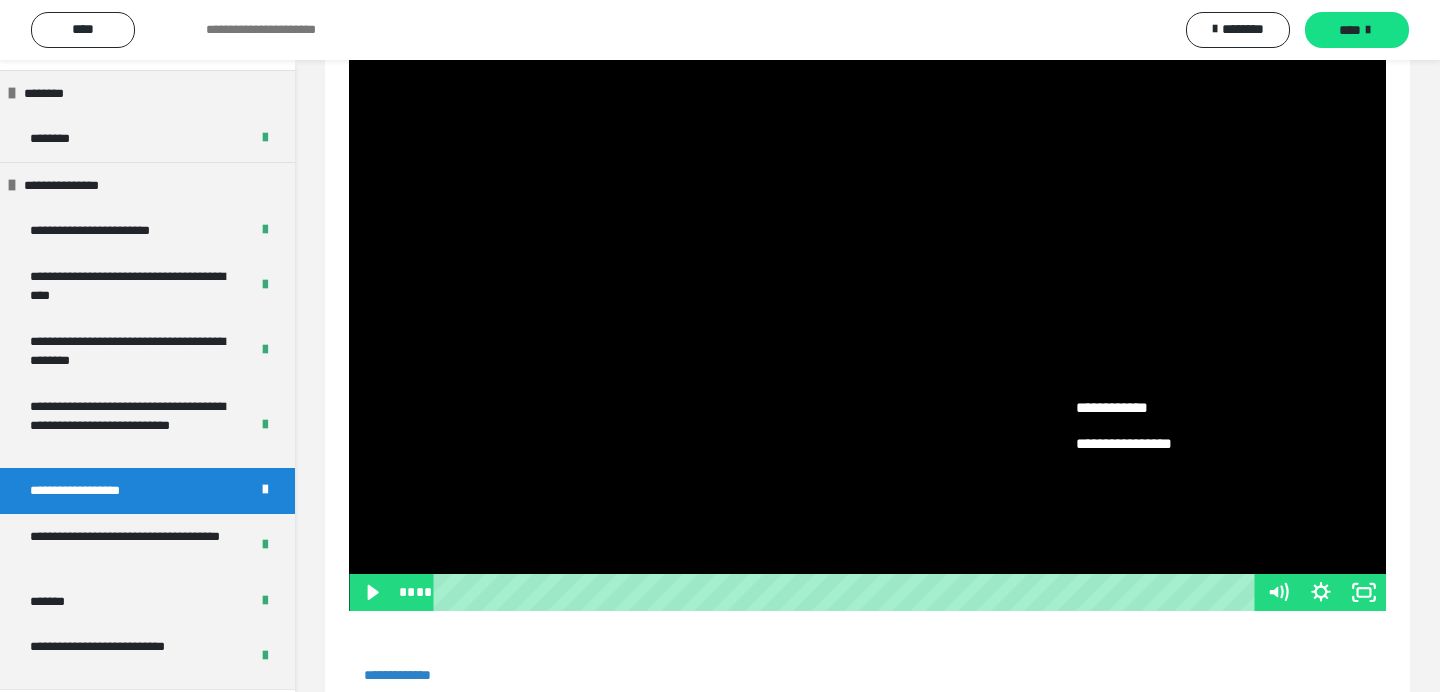 click at bounding box center (867, 319) 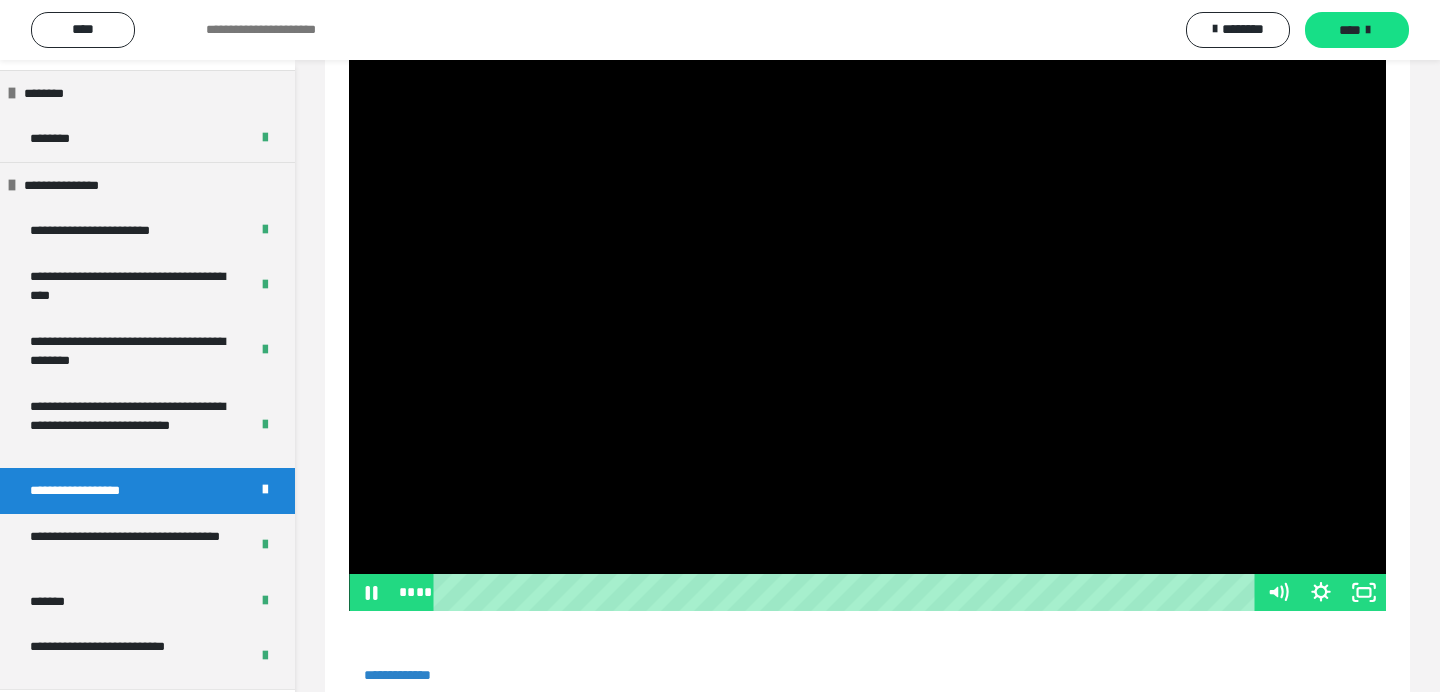click at bounding box center [867, 319] 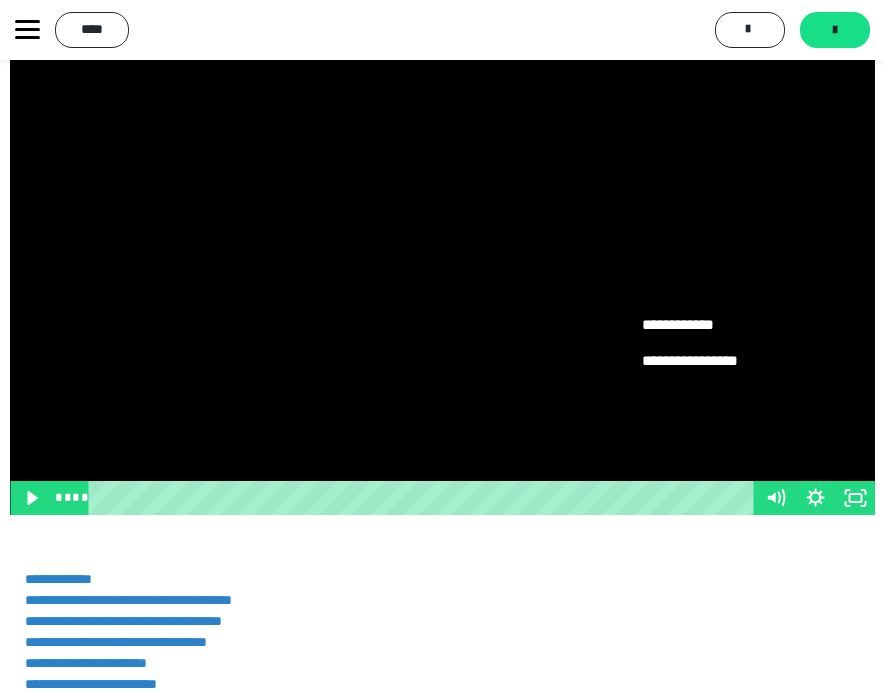 click at bounding box center (442, 271) 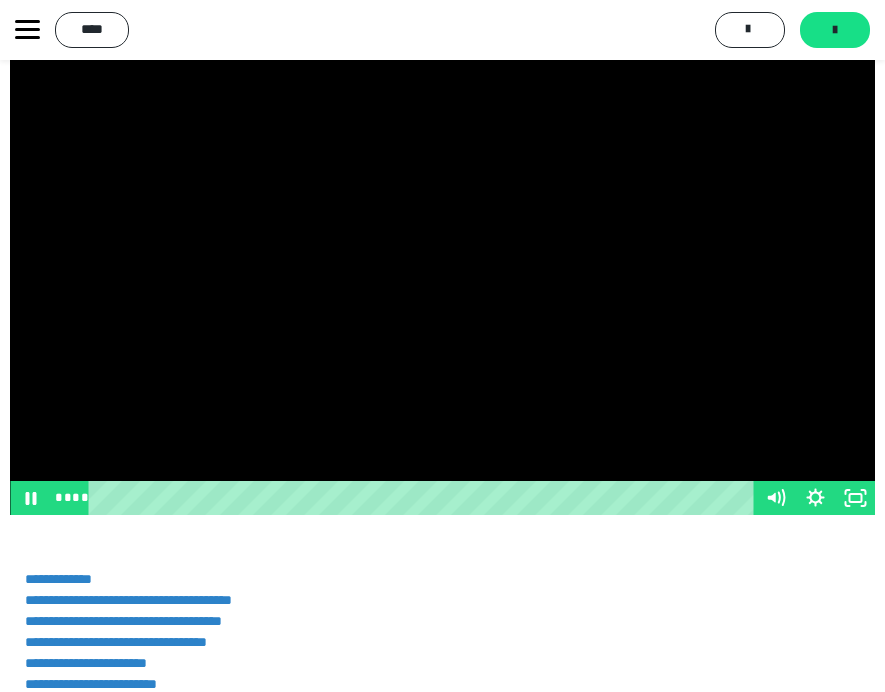 click at bounding box center [442, 271] 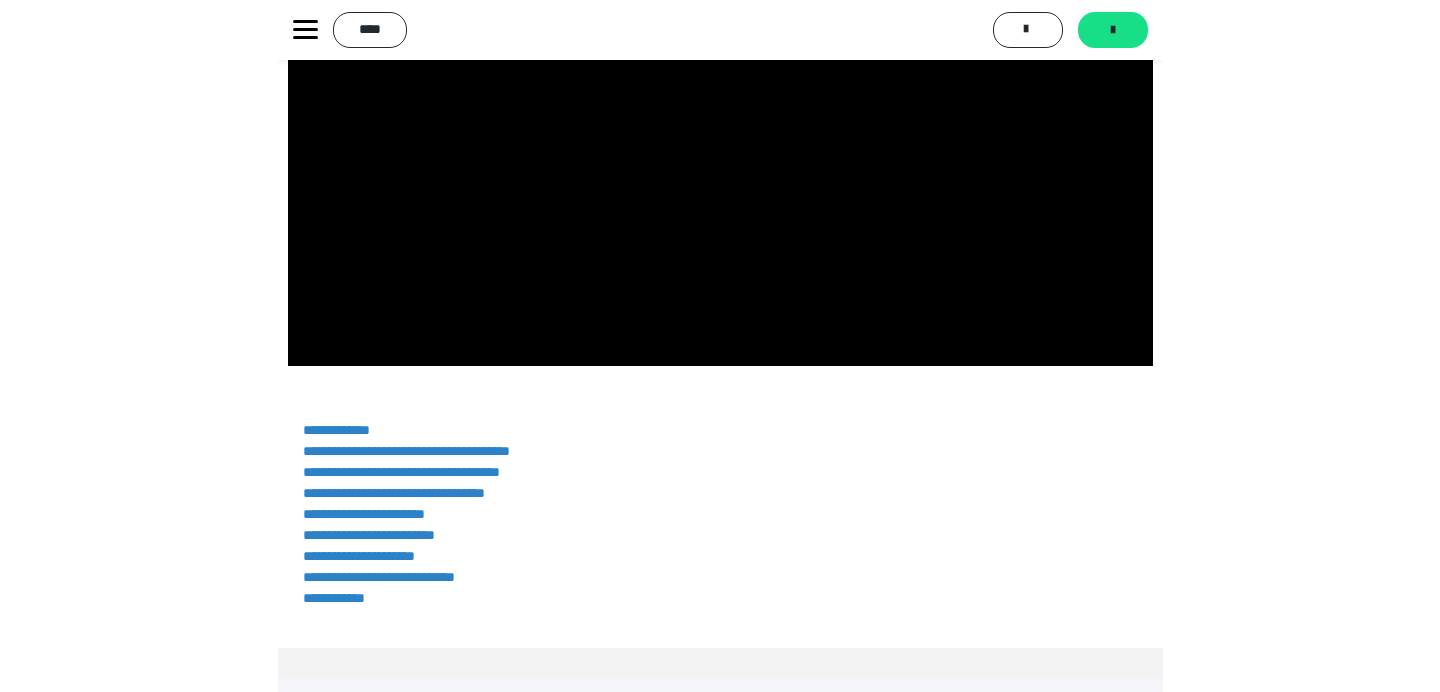 scroll, scrollTop: 594, scrollLeft: 0, axis: vertical 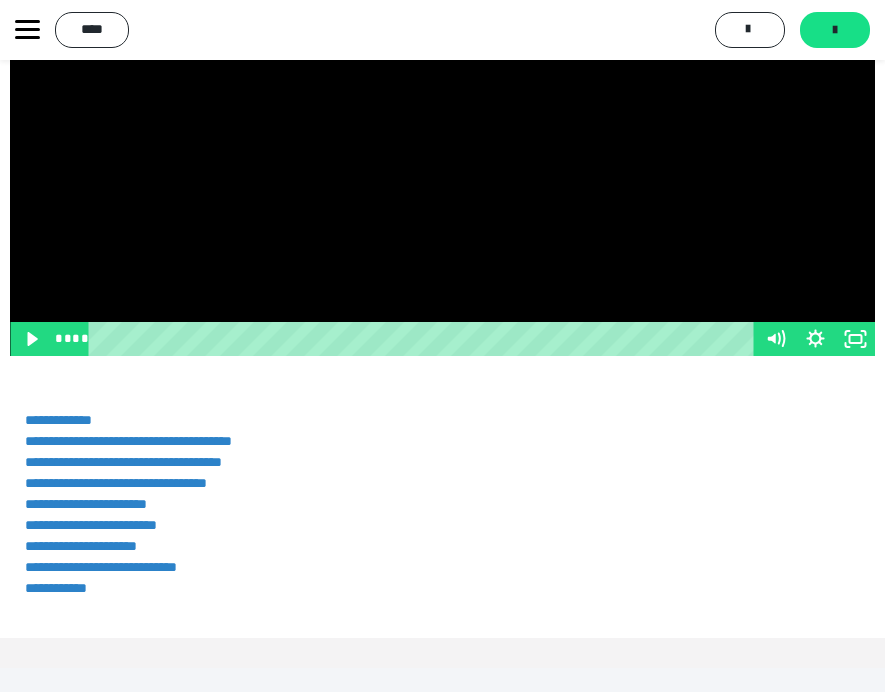 click at bounding box center [442, 112] 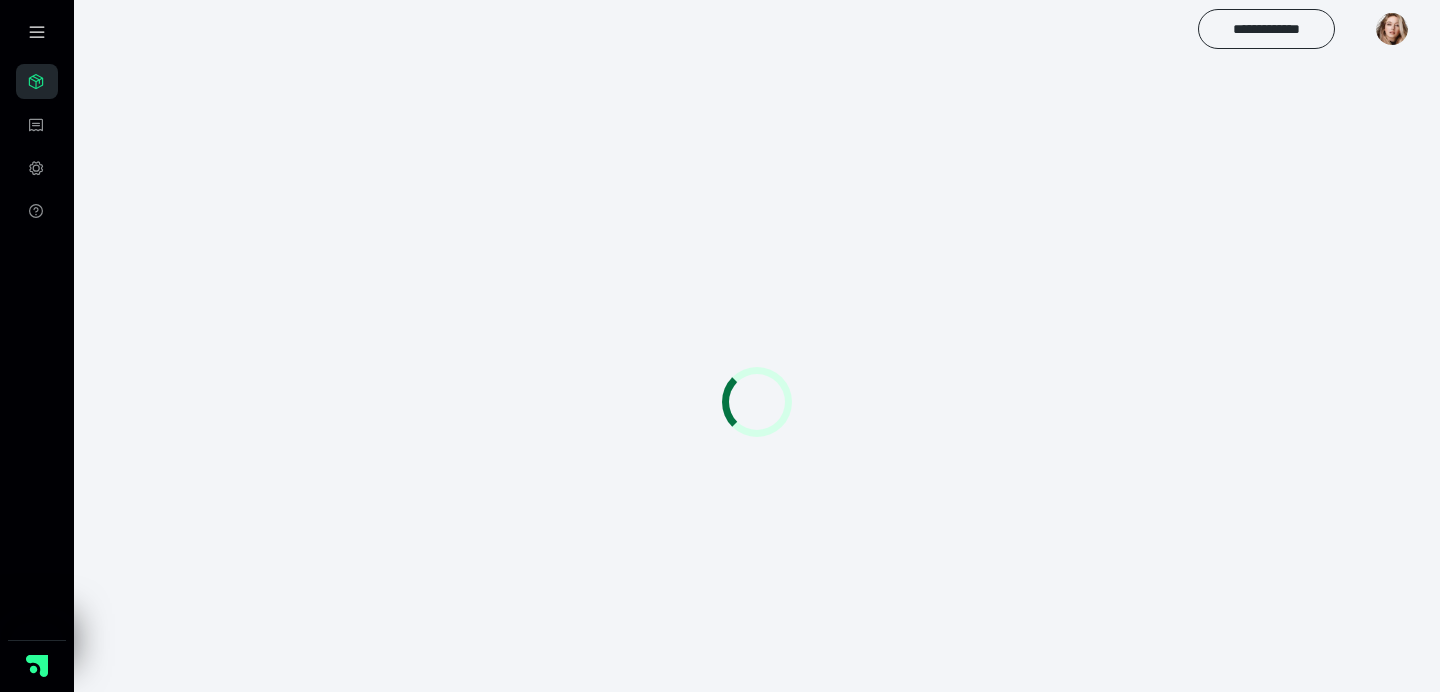 scroll, scrollTop: 0, scrollLeft: 0, axis: both 